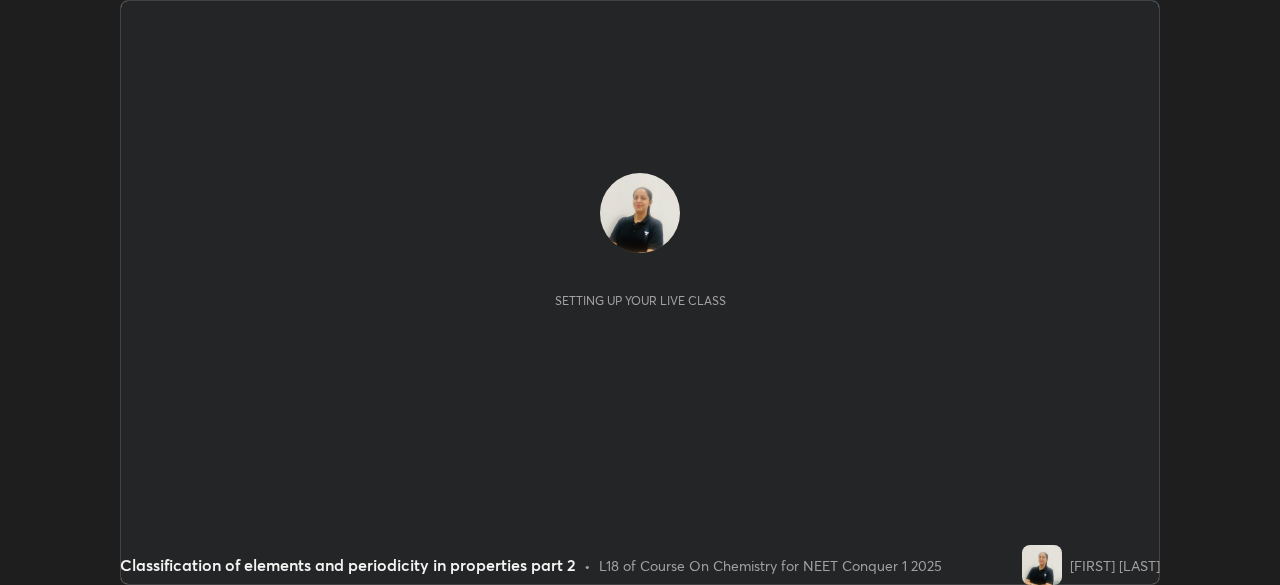 scroll, scrollTop: 0, scrollLeft: 0, axis: both 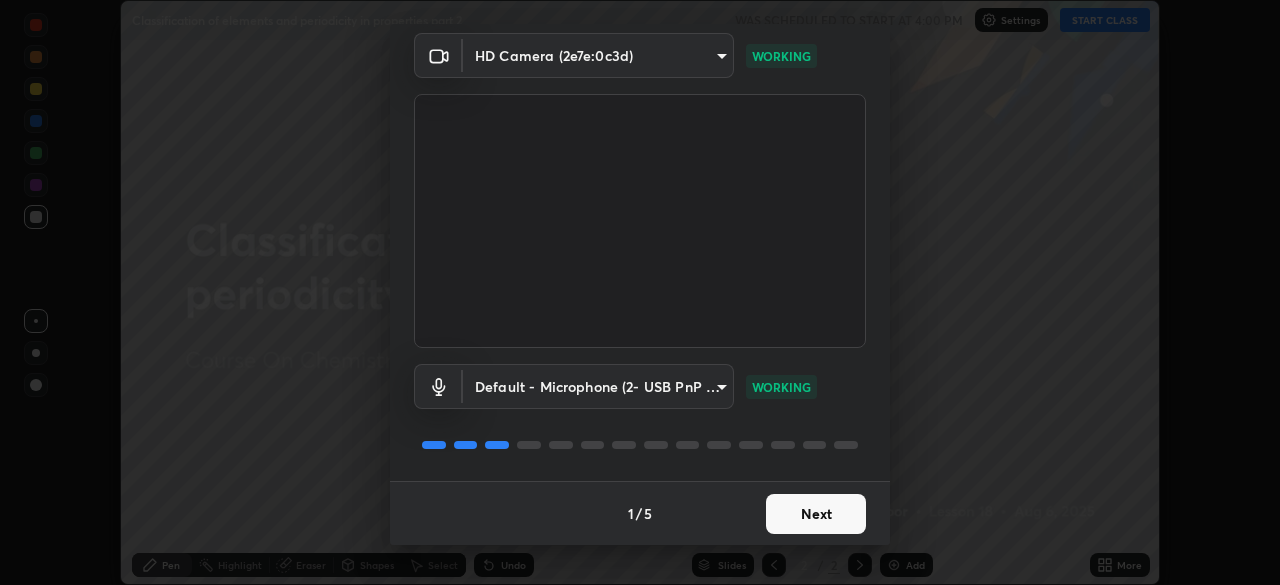 click on "Next" at bounding box center [816, 514] 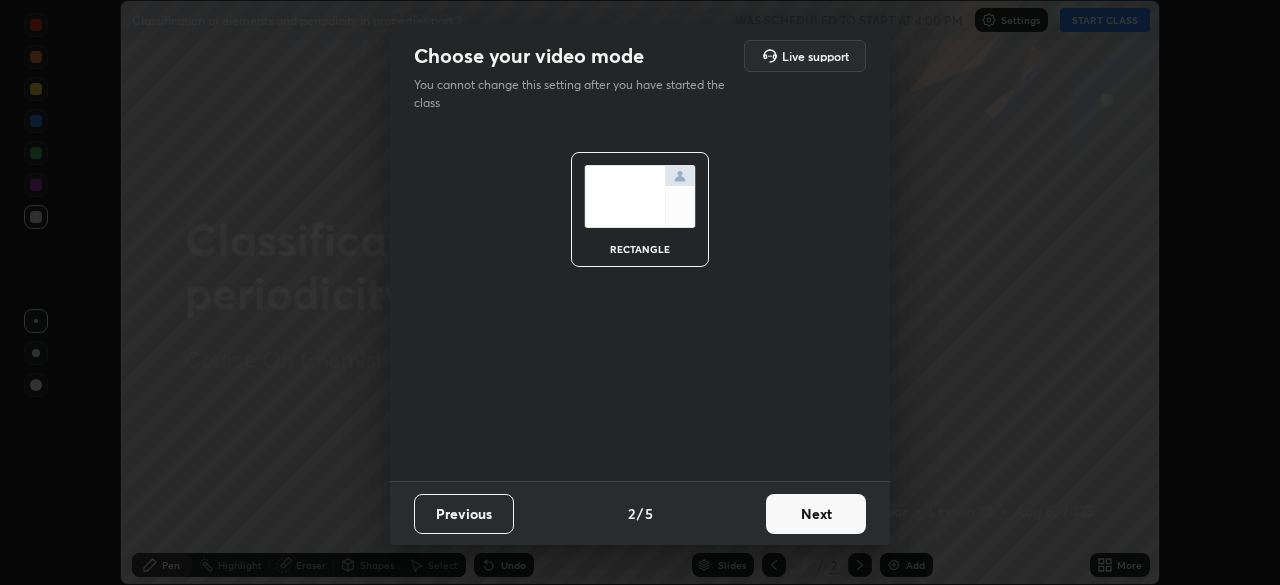 scroll, scrollTop: 0, scrollLeft: 0, axis: both 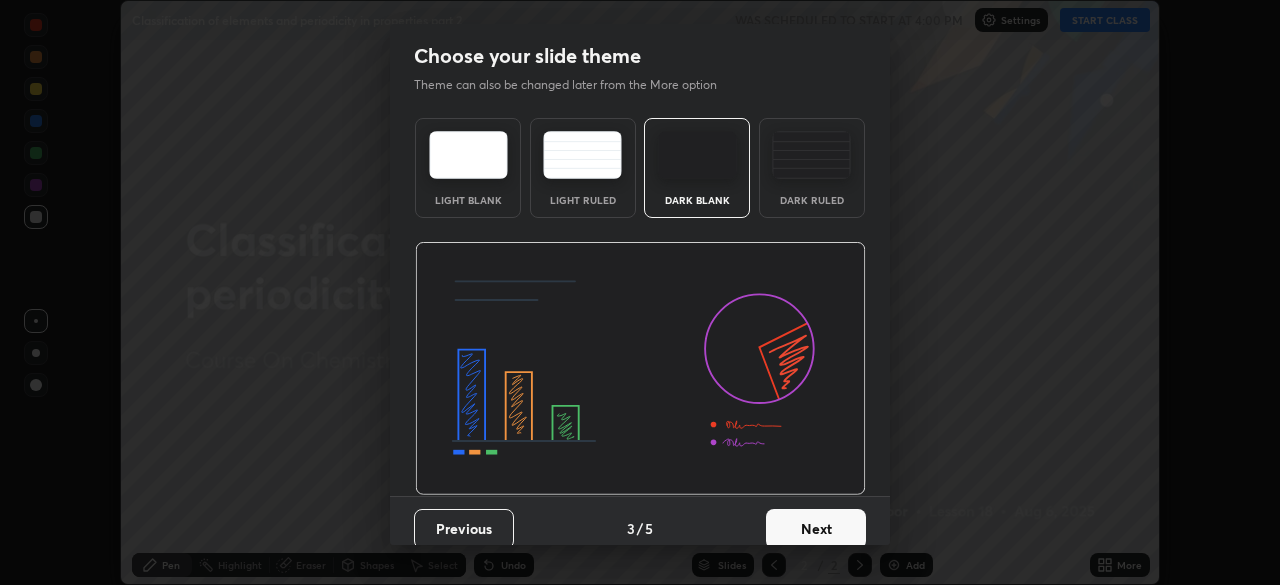 click on "Next" at bounding box center [816, 529] 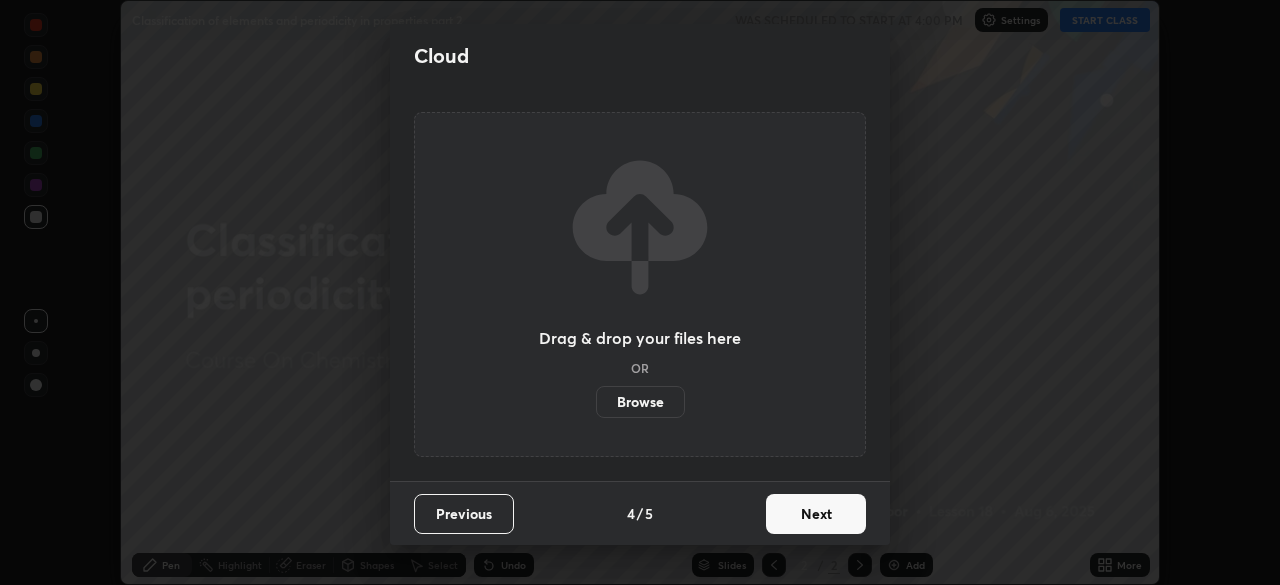 click on "Next" at bounding box center (816, 514) 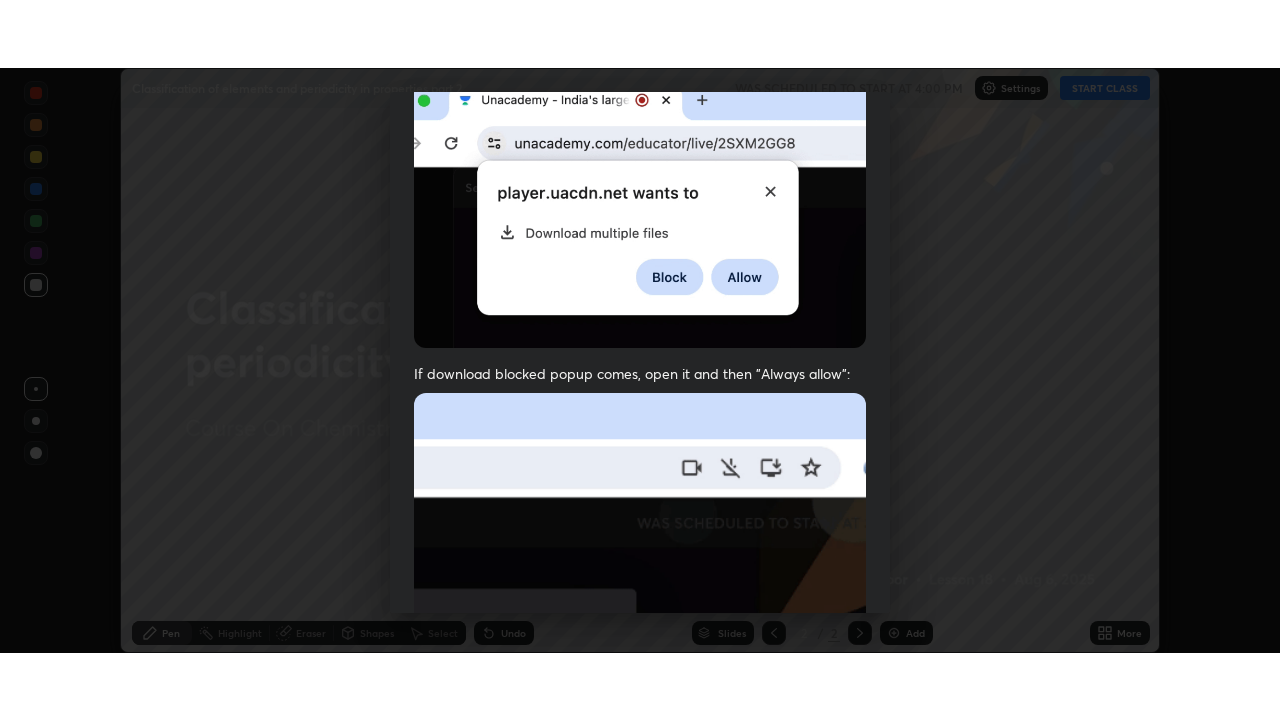 scroll, scrollTop: 479, scrollLeft: 0, axis: vertical 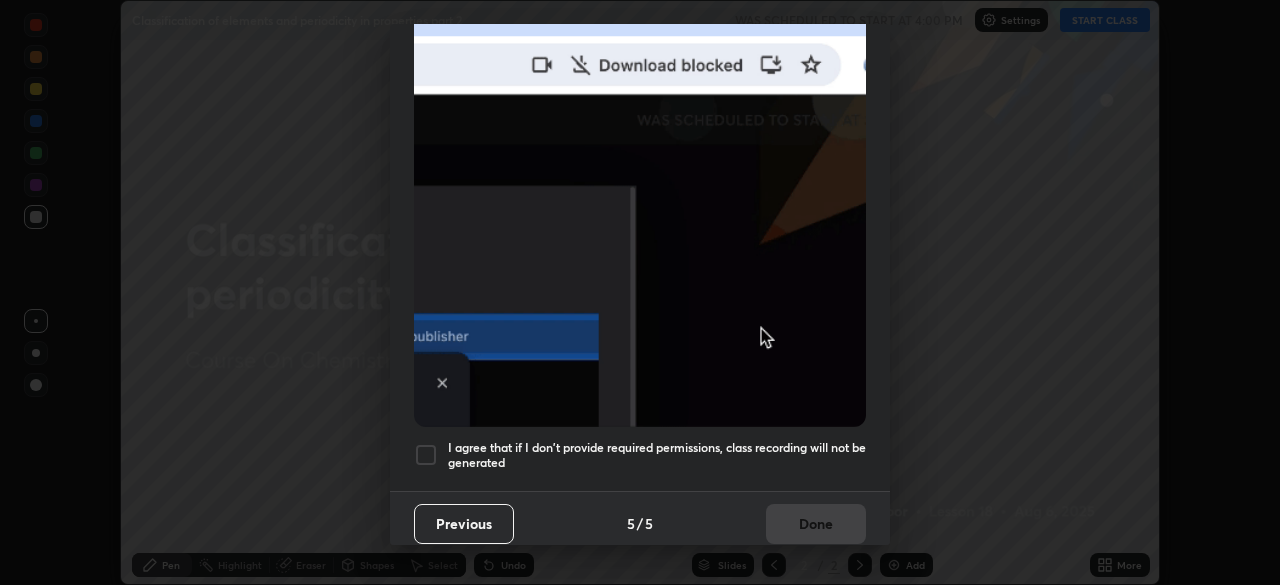 click at bounding box center [426, 455] 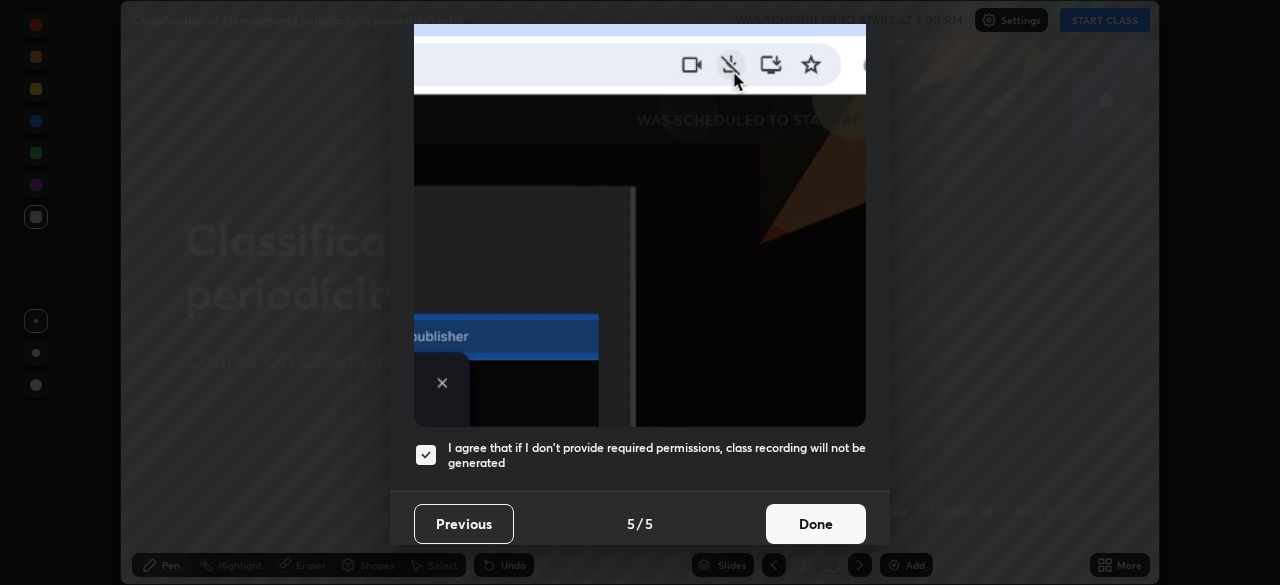 click on "Done" at bounding box center (816, 524) 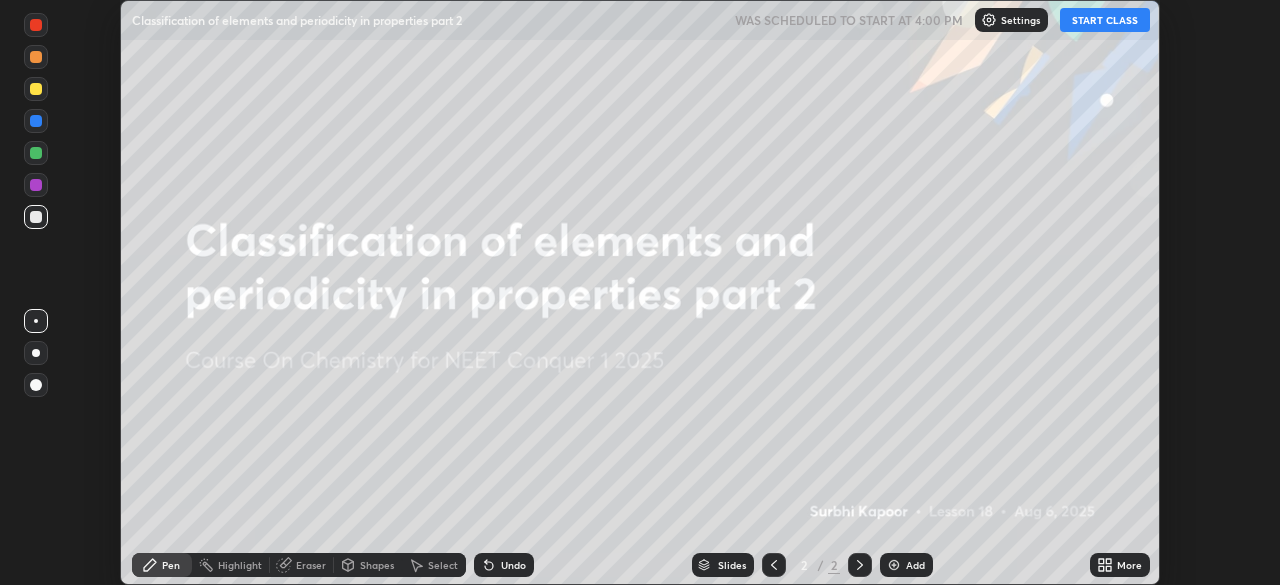 click on "START CLASS" at bounding box center (1105, 20) 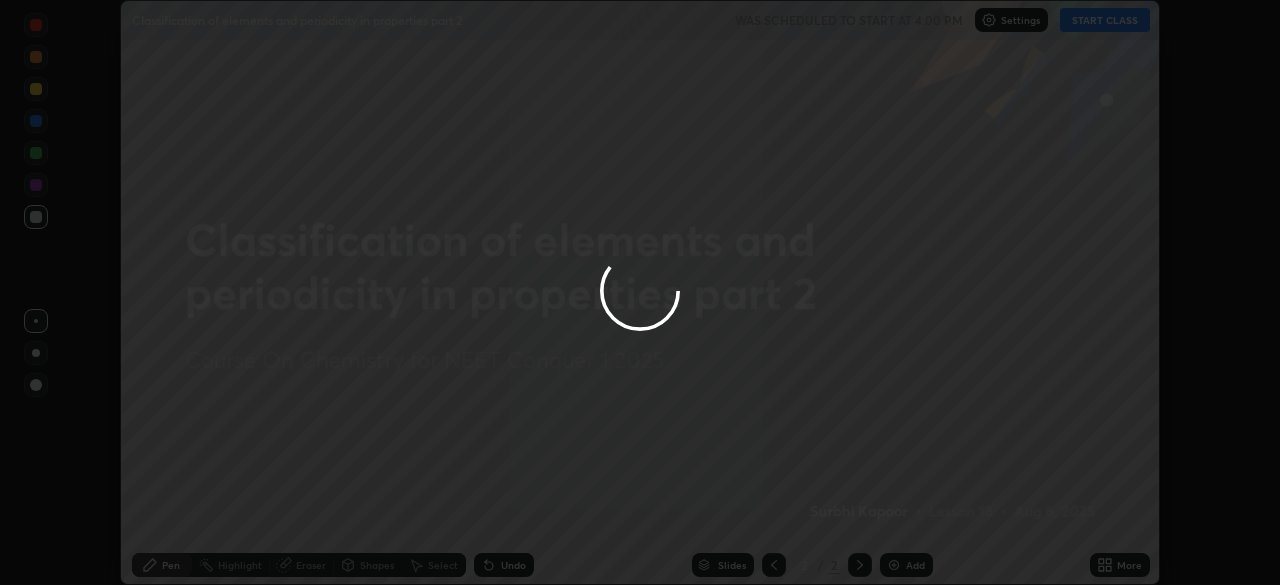 click at bounding box center [640, 292] 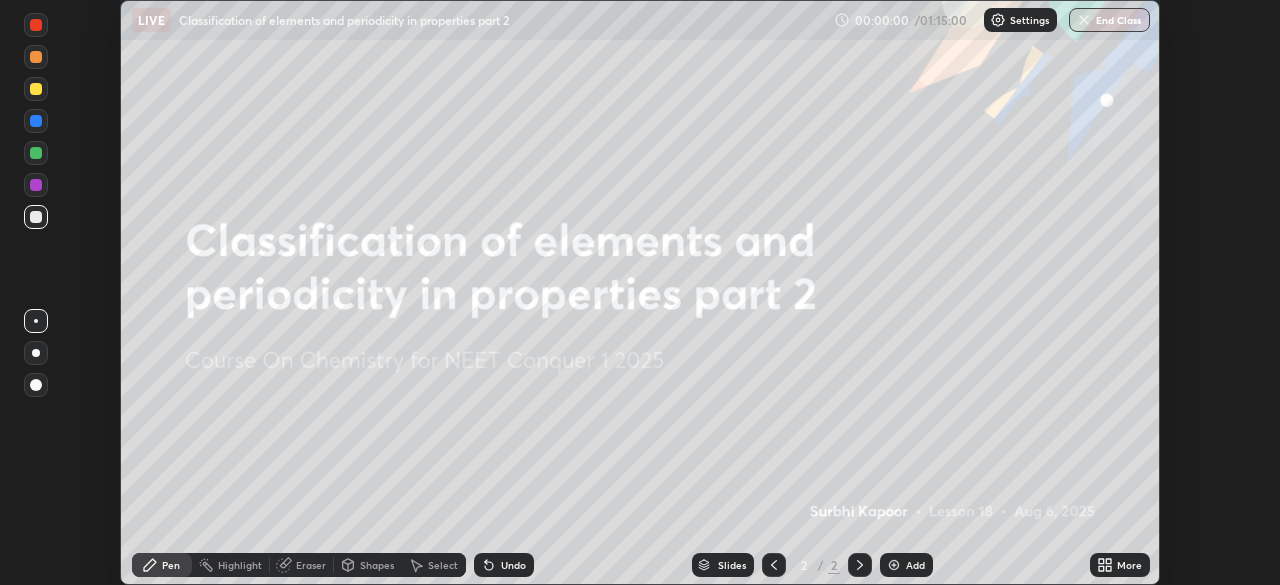 click on "Add" at bounding box center (915, 565) 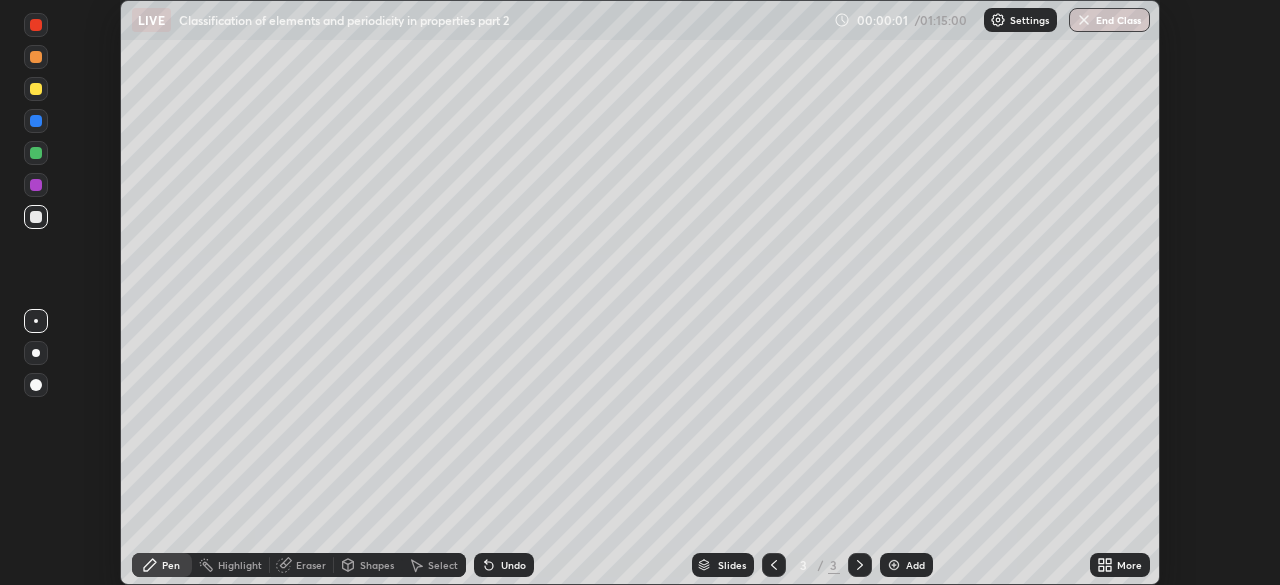 click 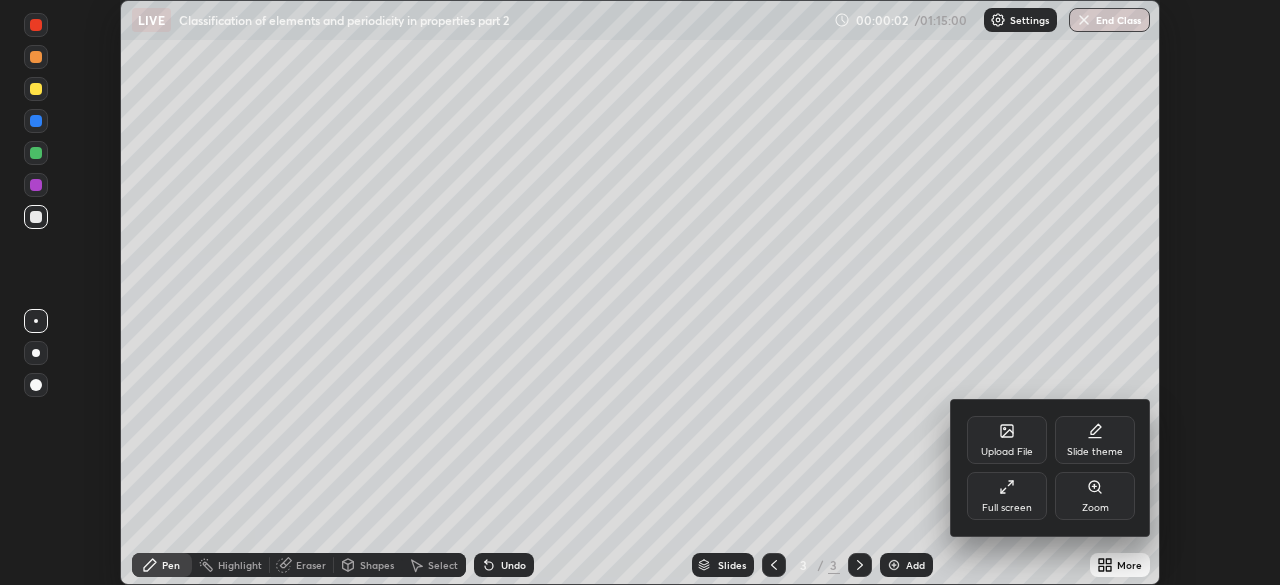 click on "Full screen" at bounding box center (1007, 496) 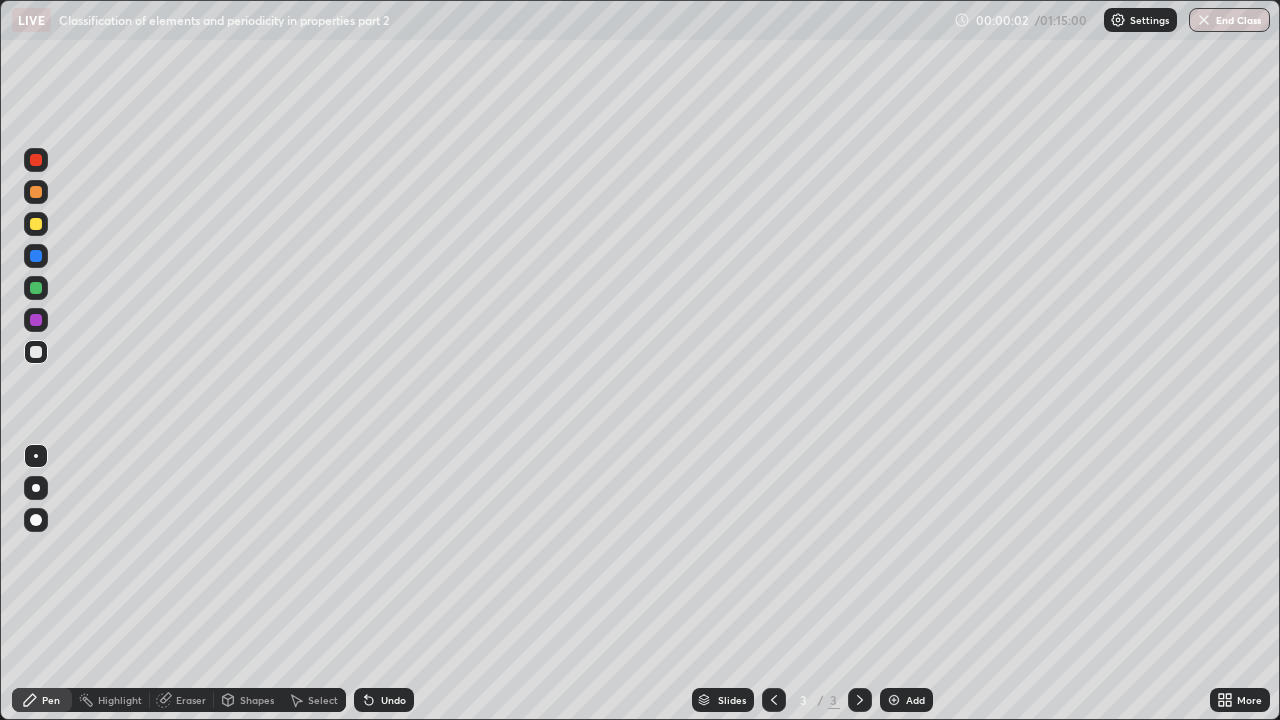 scroll, scrollTop: 99280, scrollLeft: 98720, axis: both 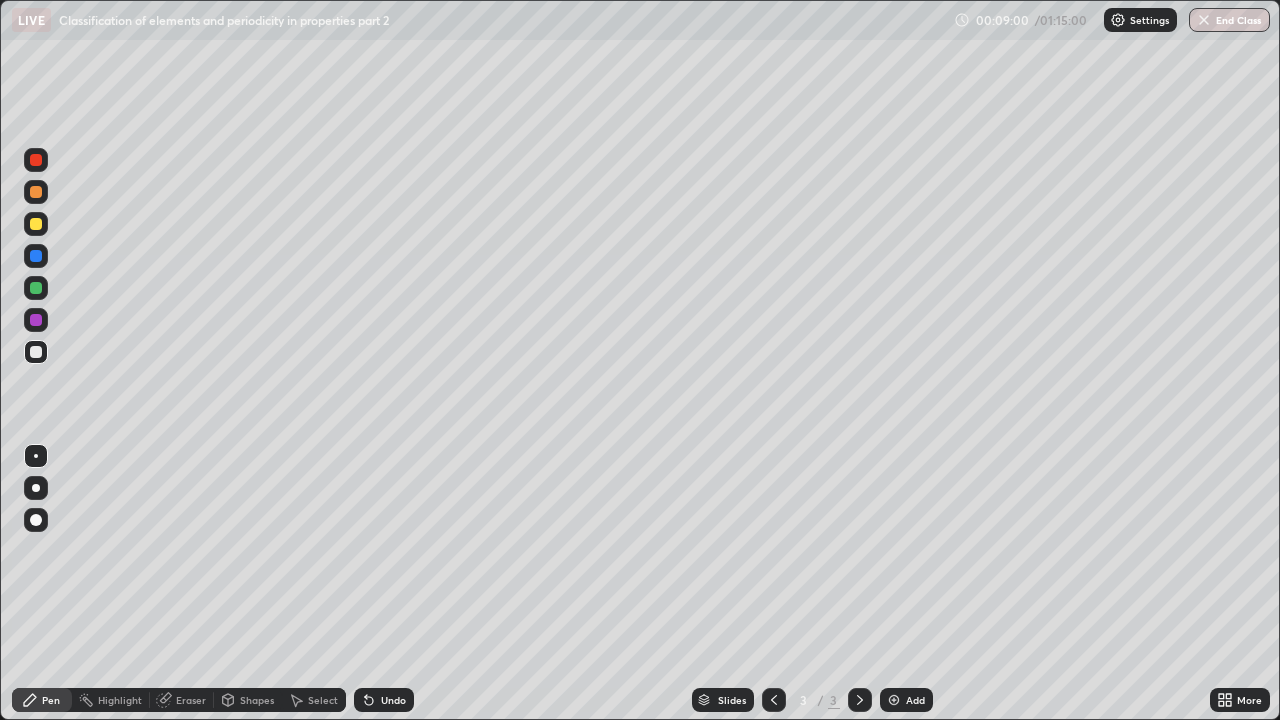click on "Add" at bounding box center (915, 700) 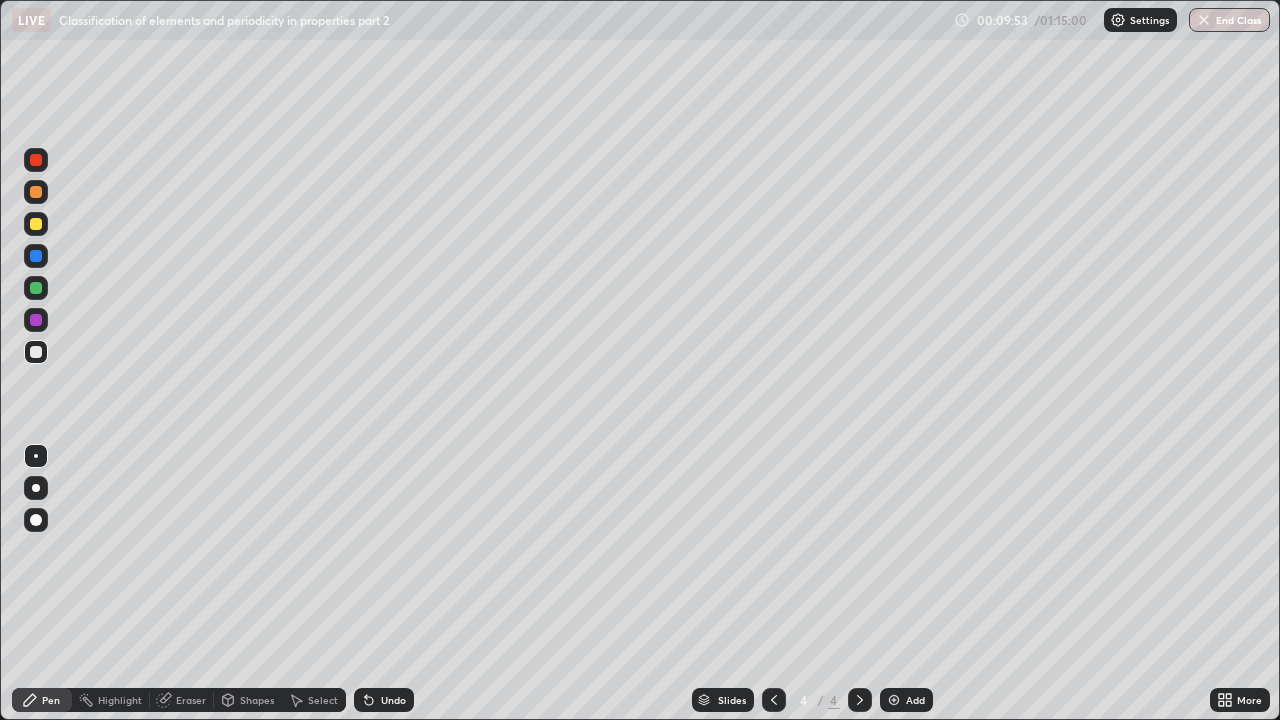 click on "Add" at bounding box center [915, 700] 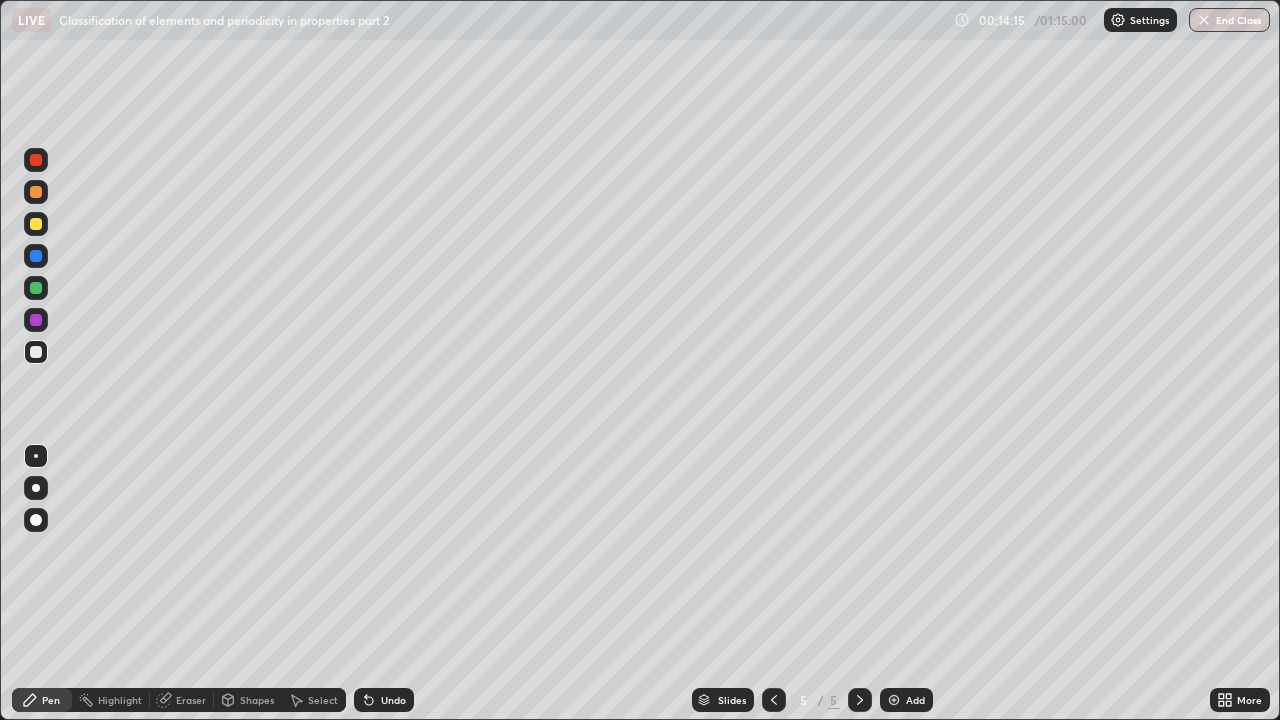 click on "Add" at bounding box center [915, 700] 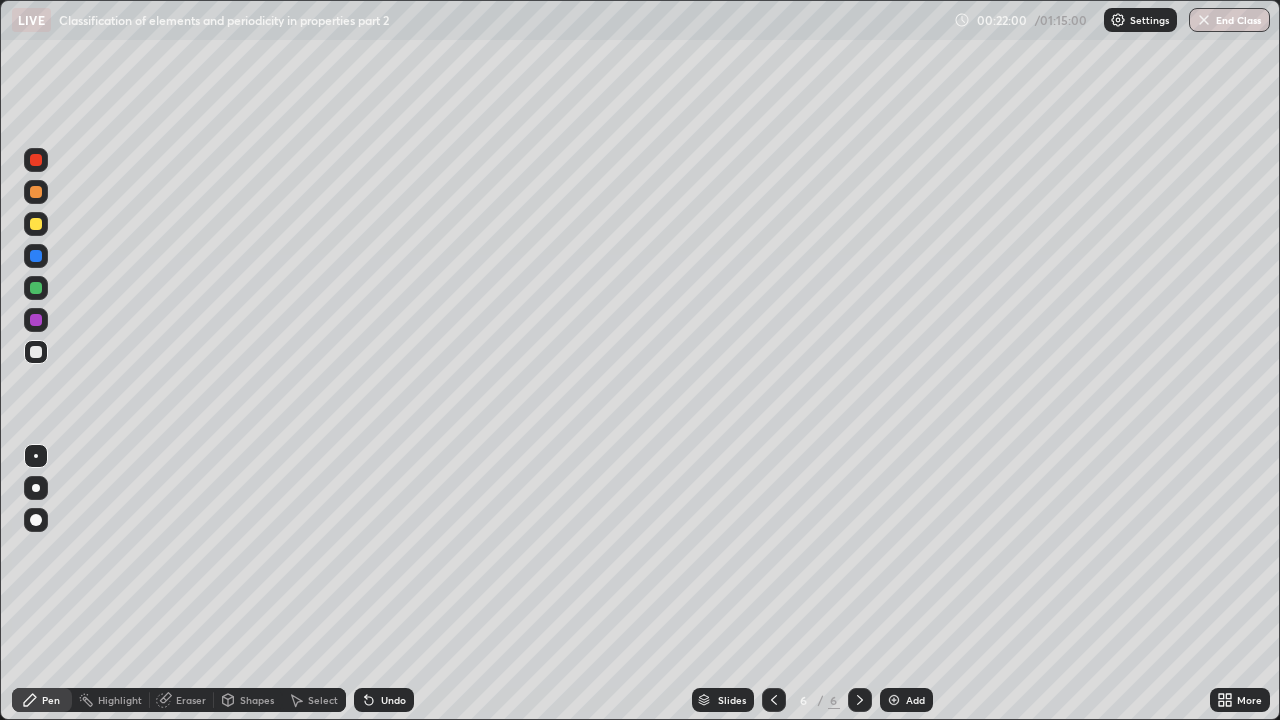 click on "Add" at bounding box center [915, 700] 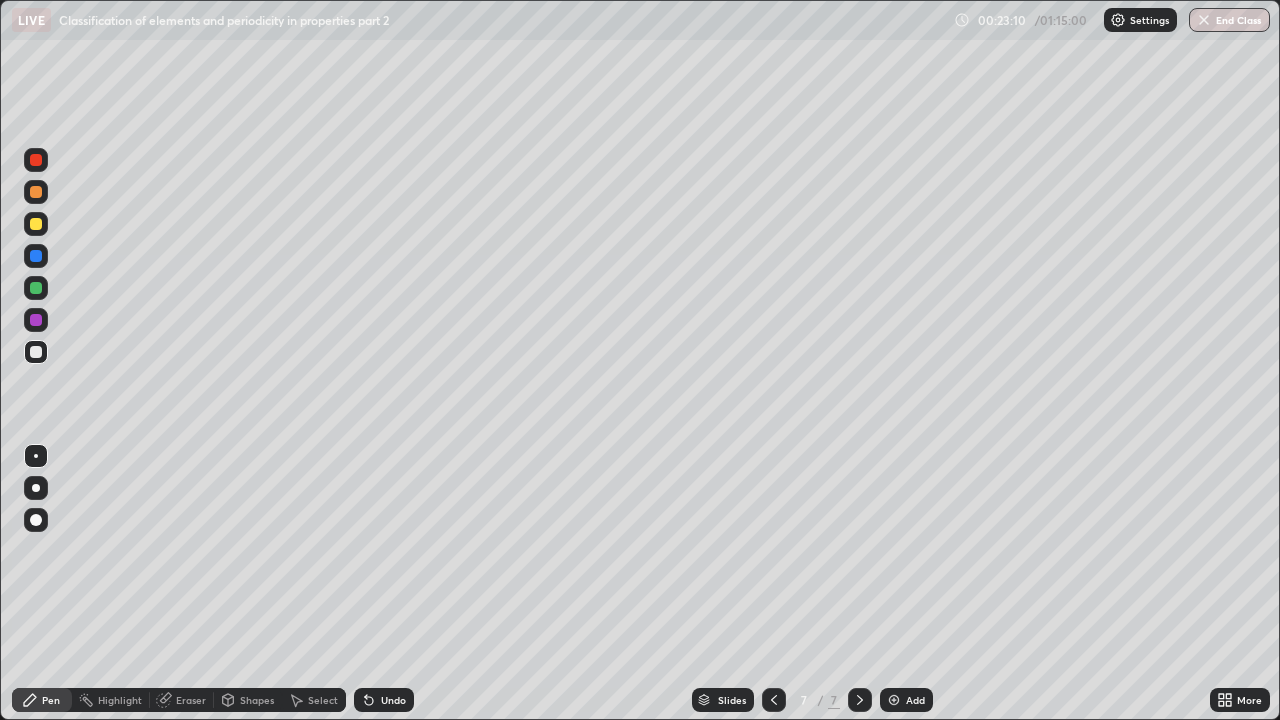 click 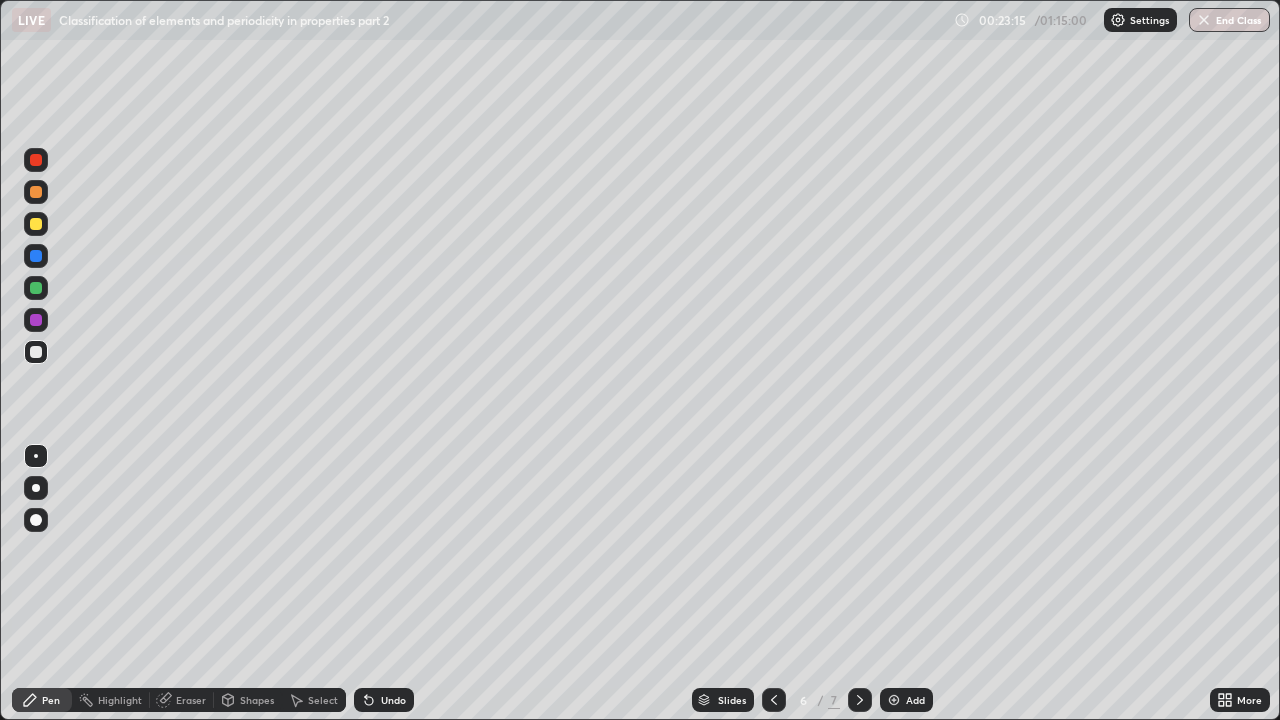 click 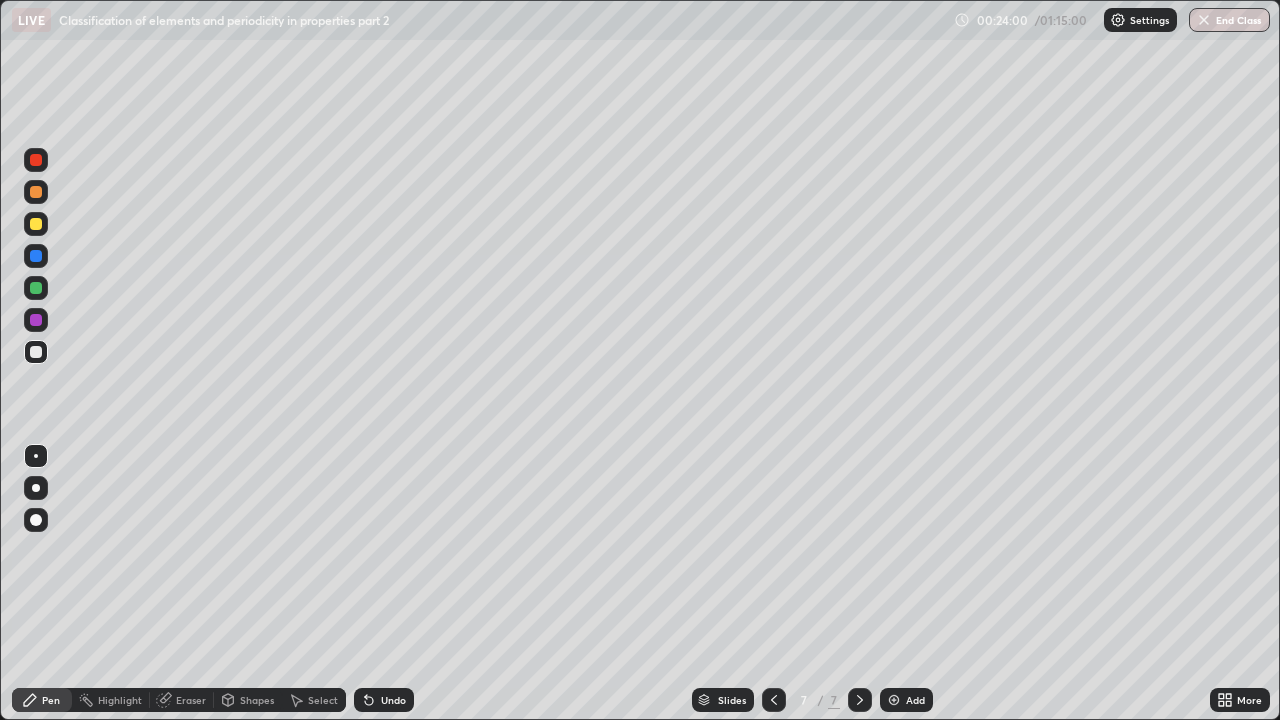 click on "Undo" at bounding box center (384, 700) 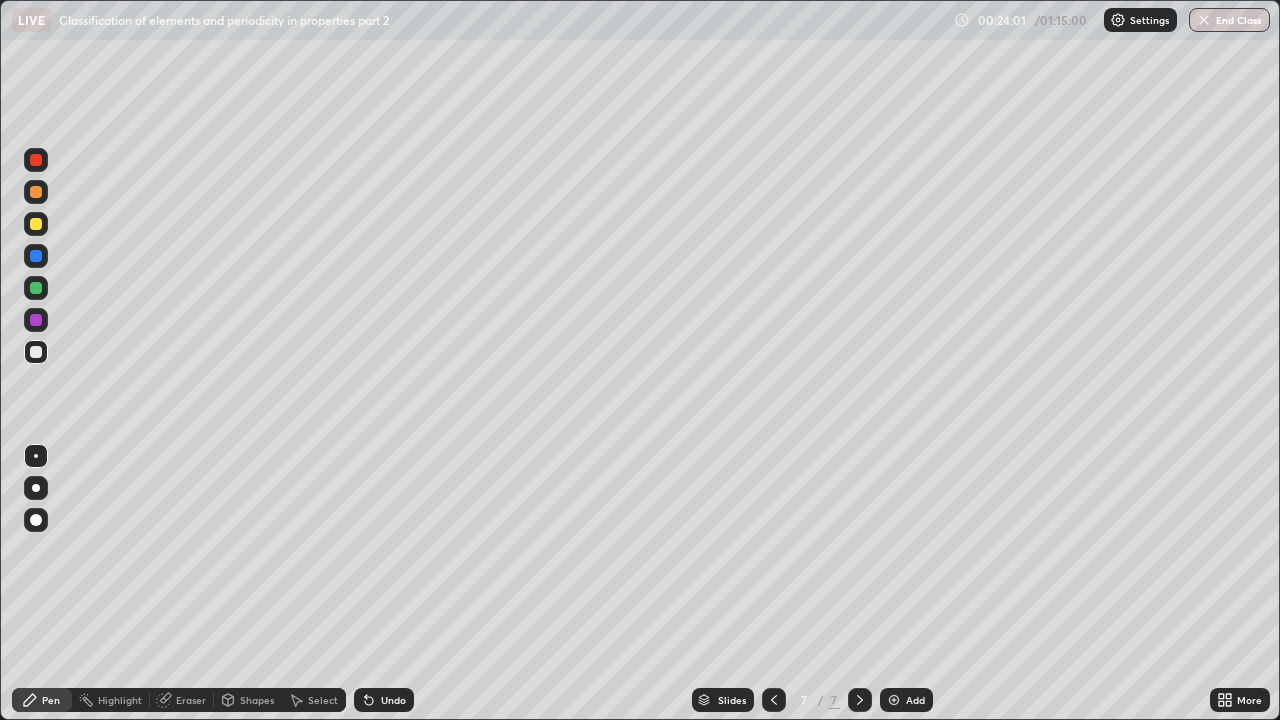 click on "Undo" at bounding box center [384, 700] 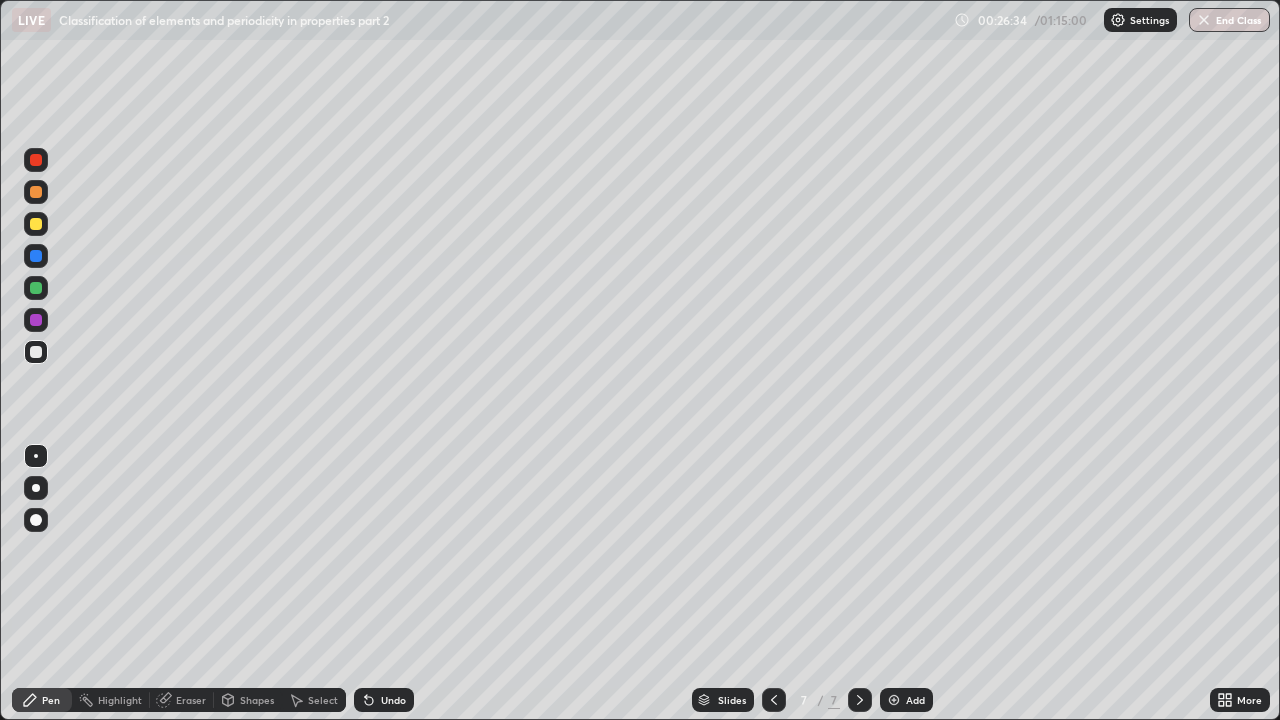 click on "Add" at bounding box center [906, 700] 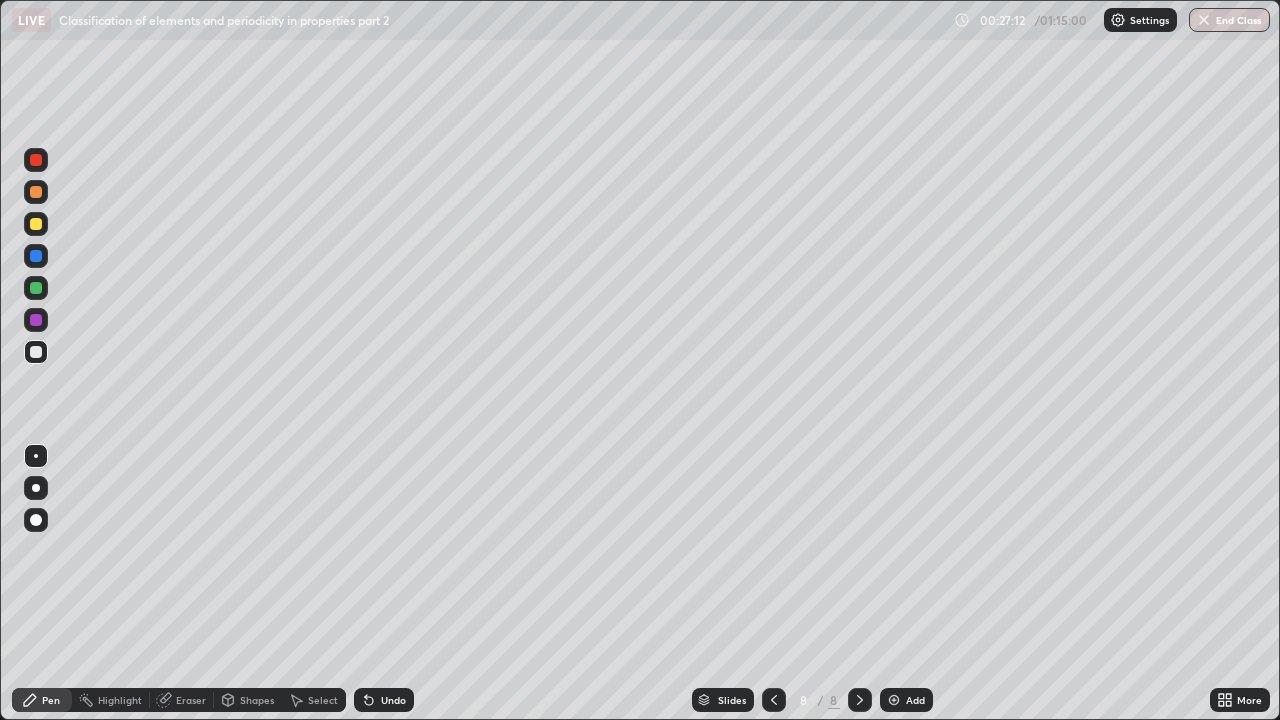 click on "Undo" at bounding box center (393, 700) 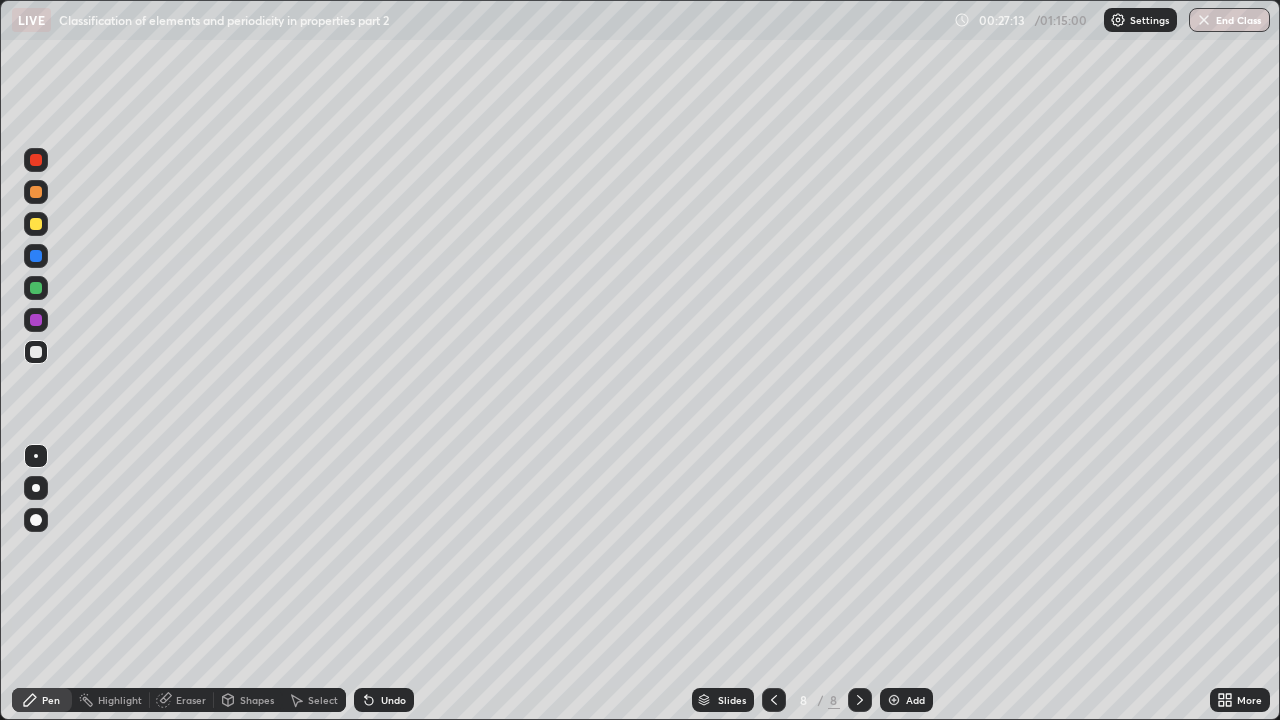 click on "Undo" at bounding box center (393, 700) 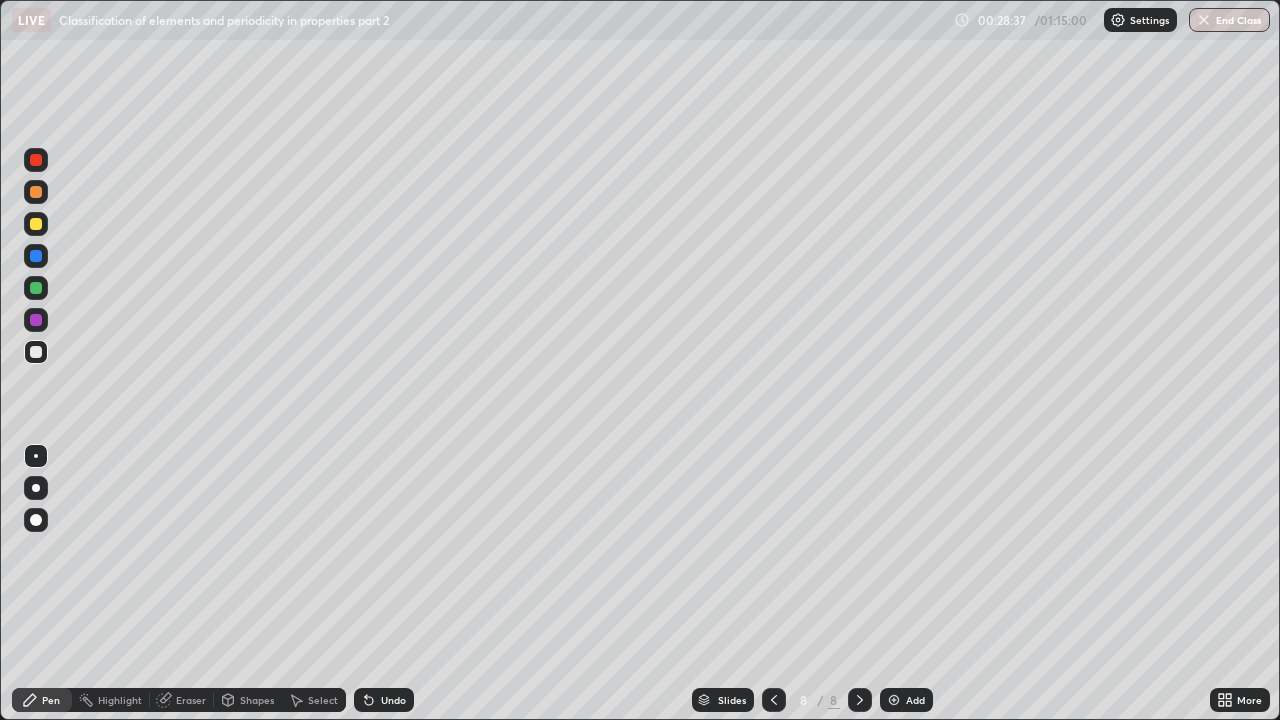 click on "Add" at bounding box center [915, 700] 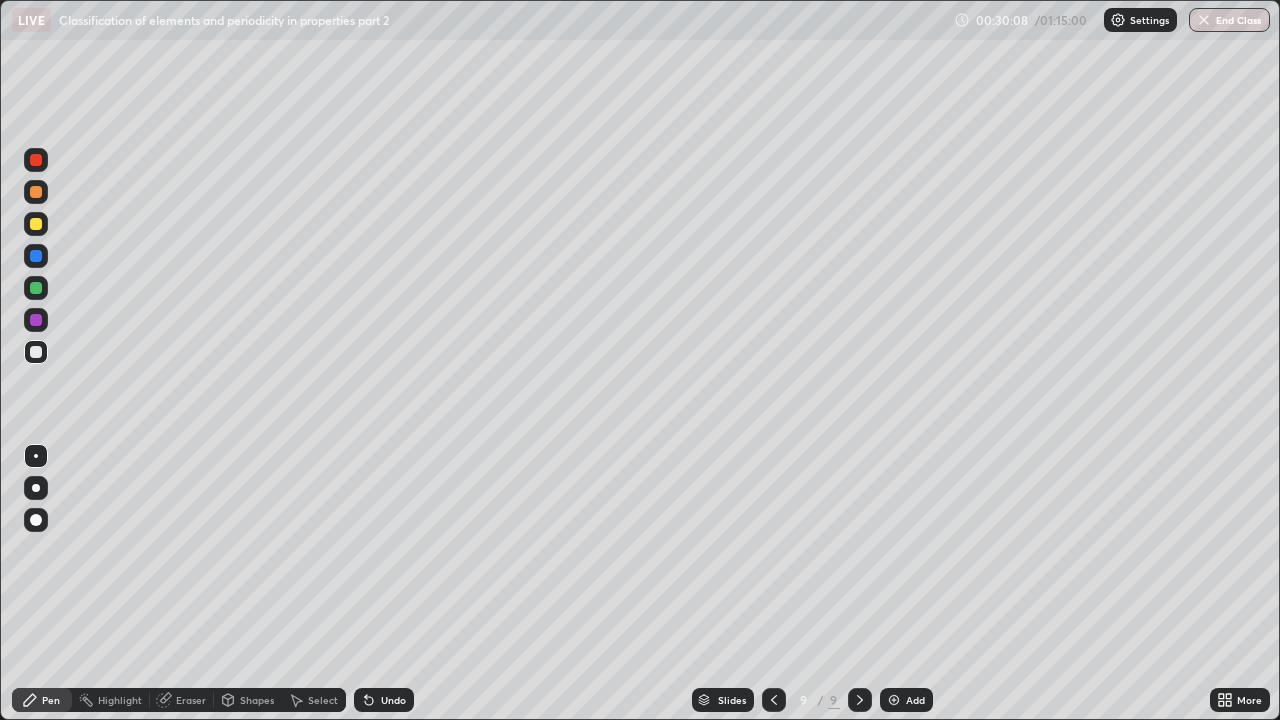 click on "Add" at bounding box center (915, 700) 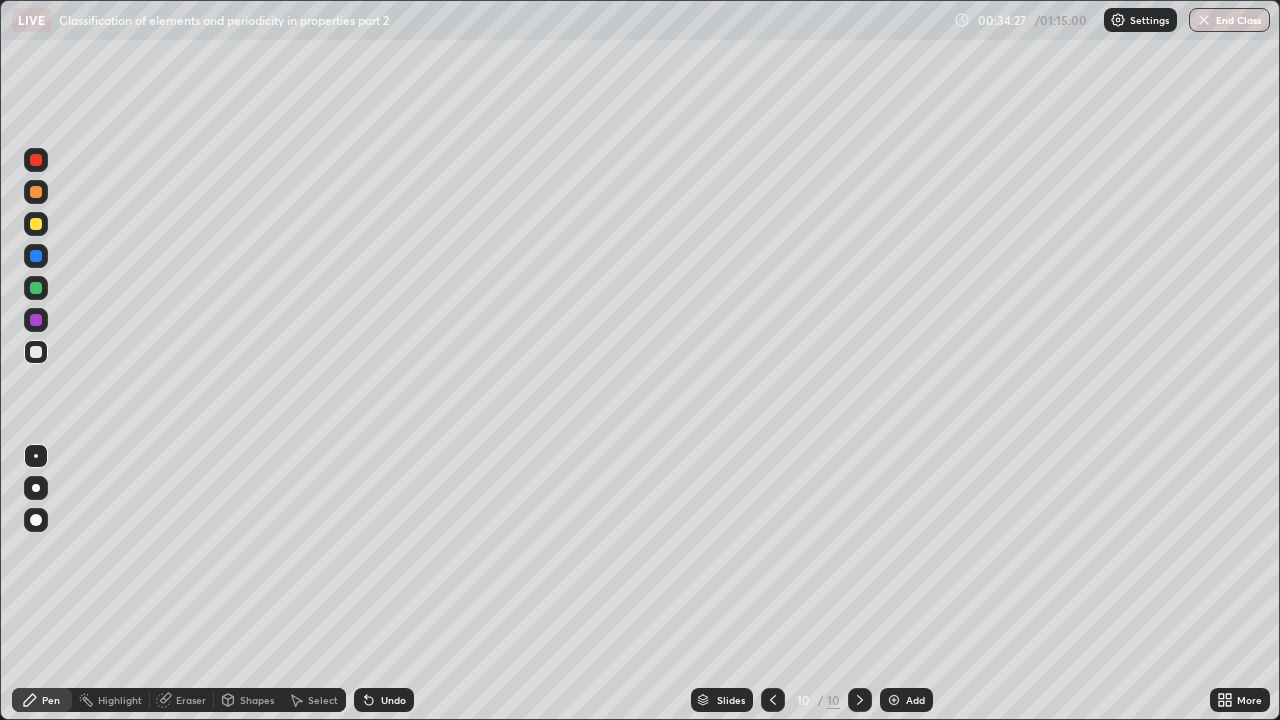 click on "Undo" at bounding box center [393, 700] 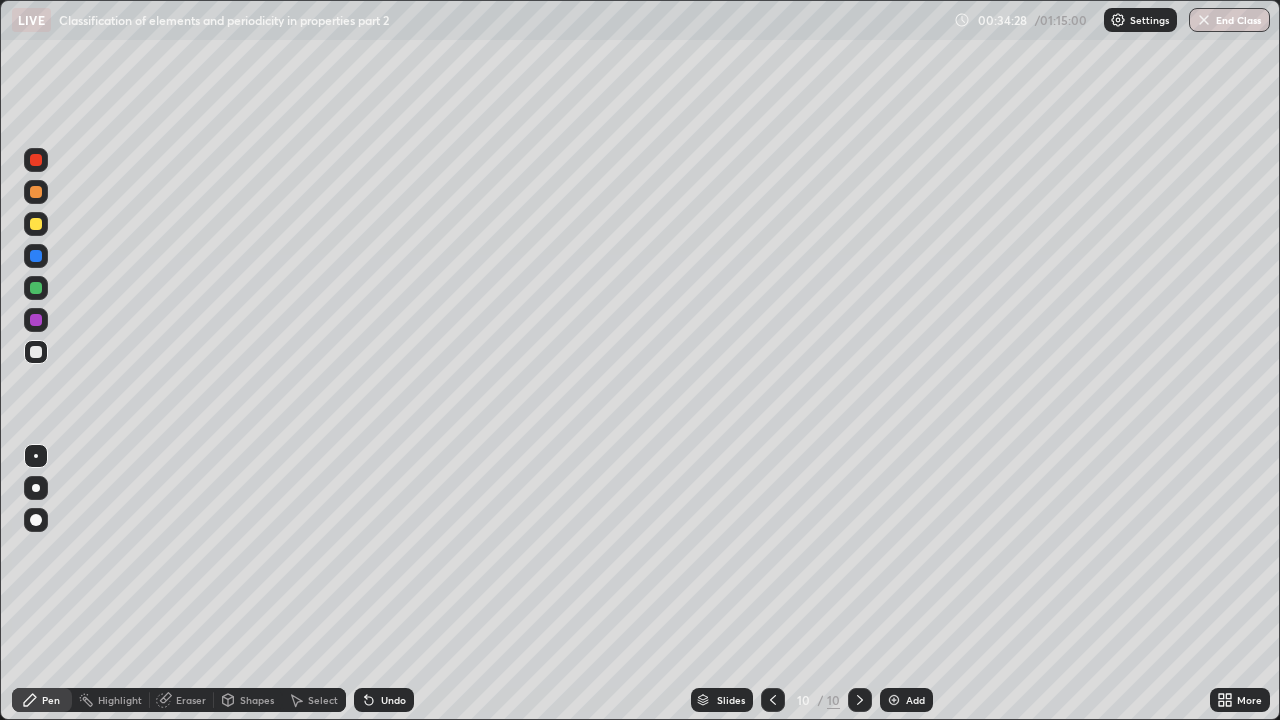click on "Undo" at bounding box center [393, 700] 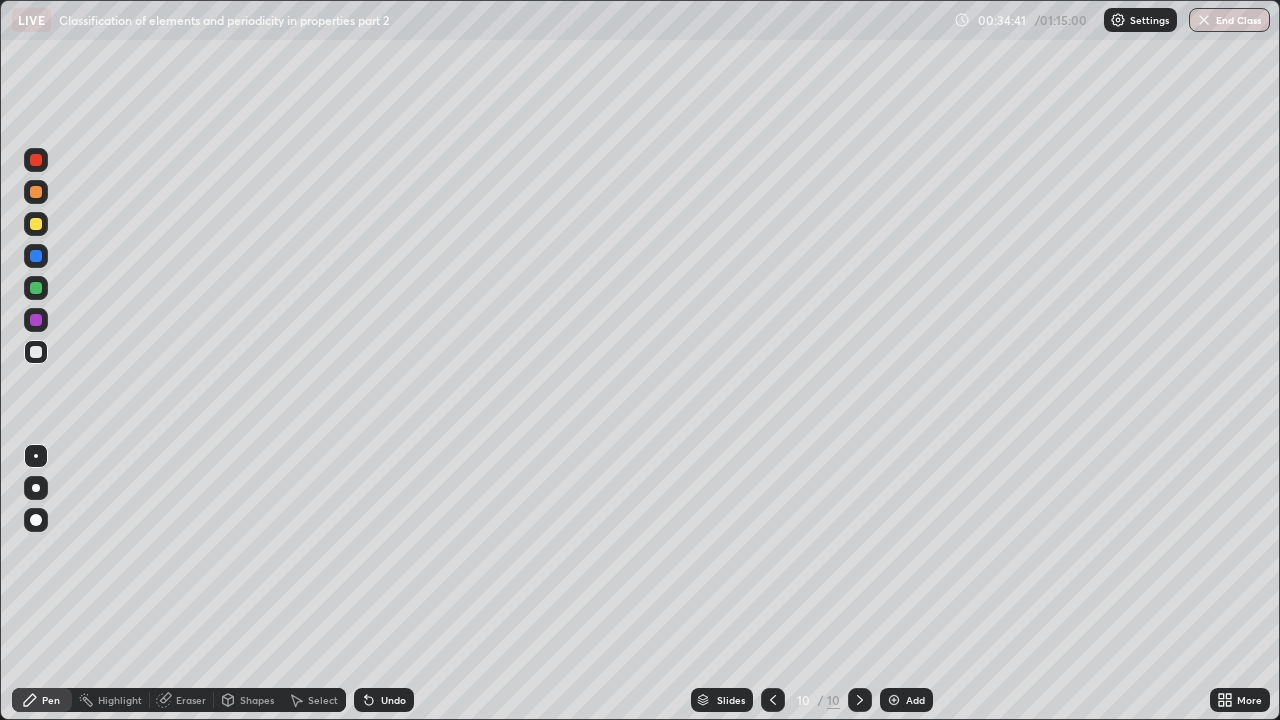 click on "Add" at bounding box center [906, 700] 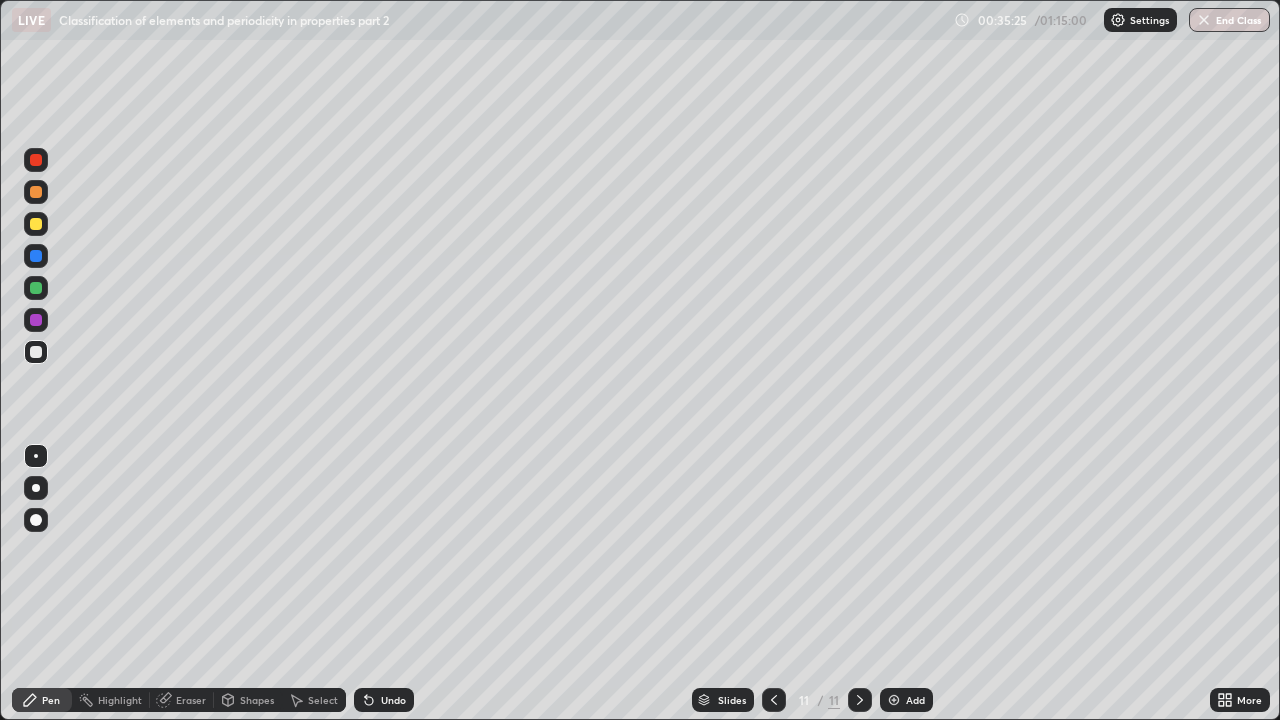 click 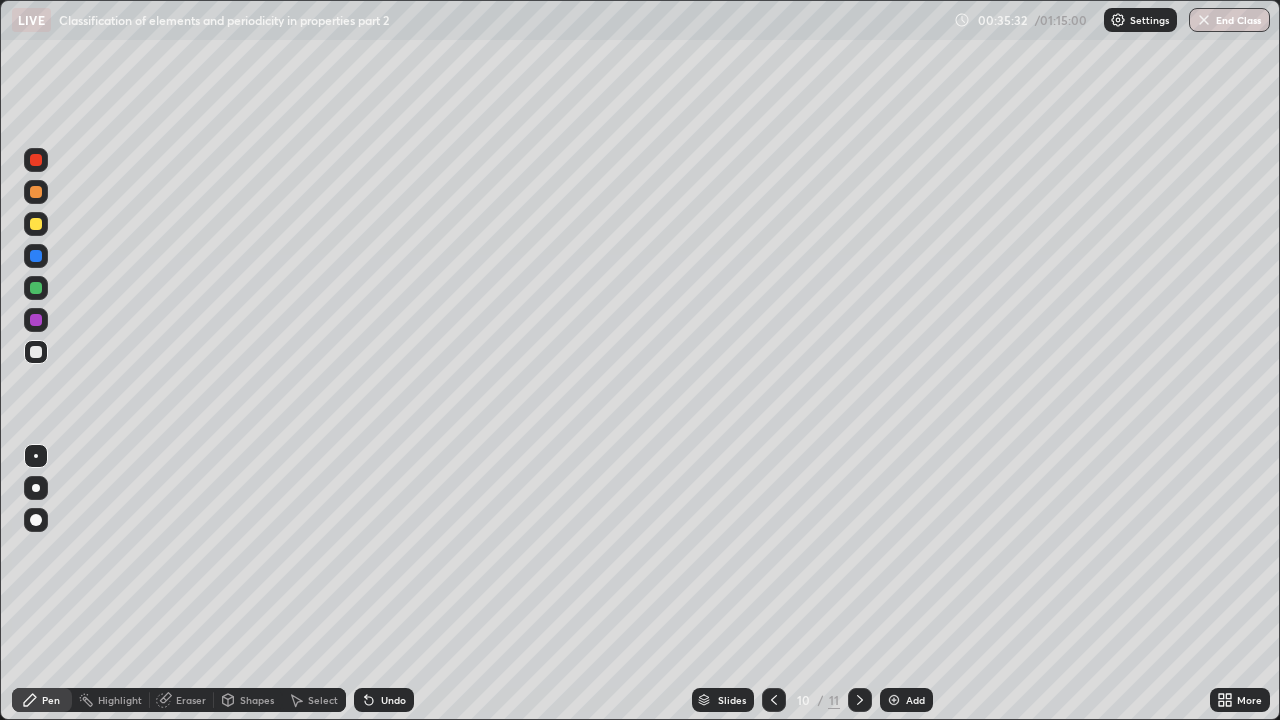 click 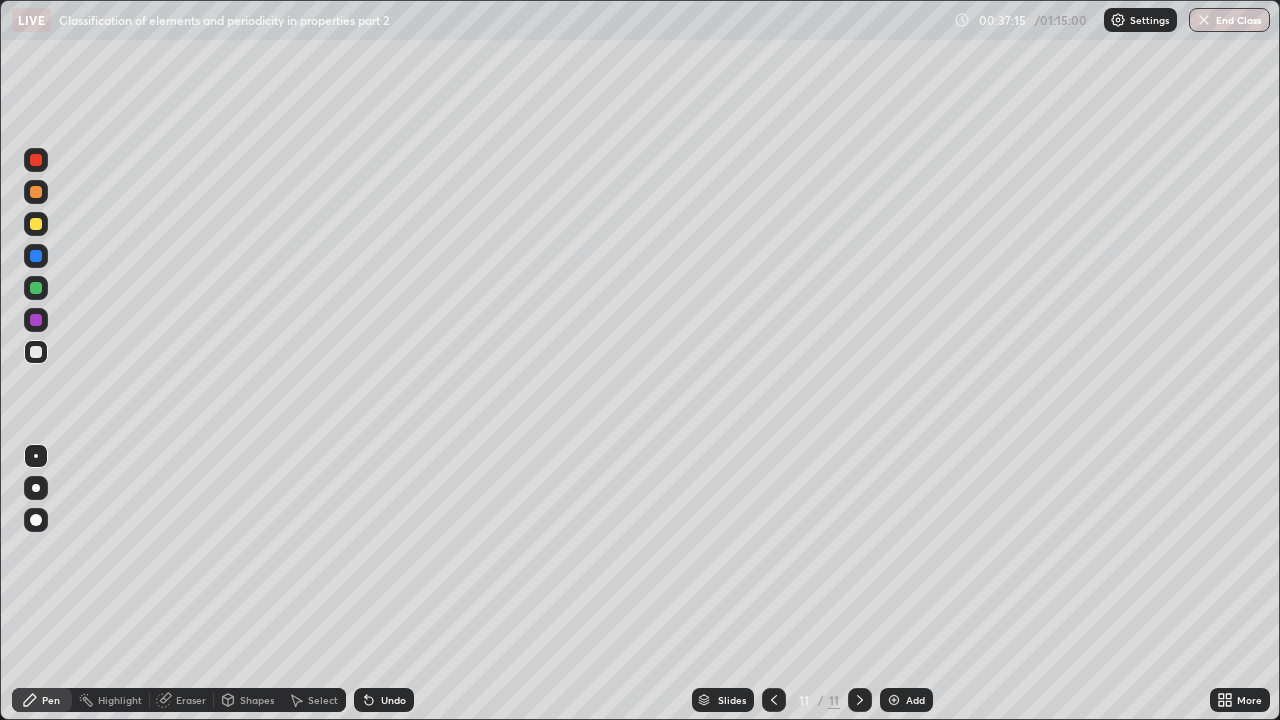 click on "Add" at bounding box center [906, 700] 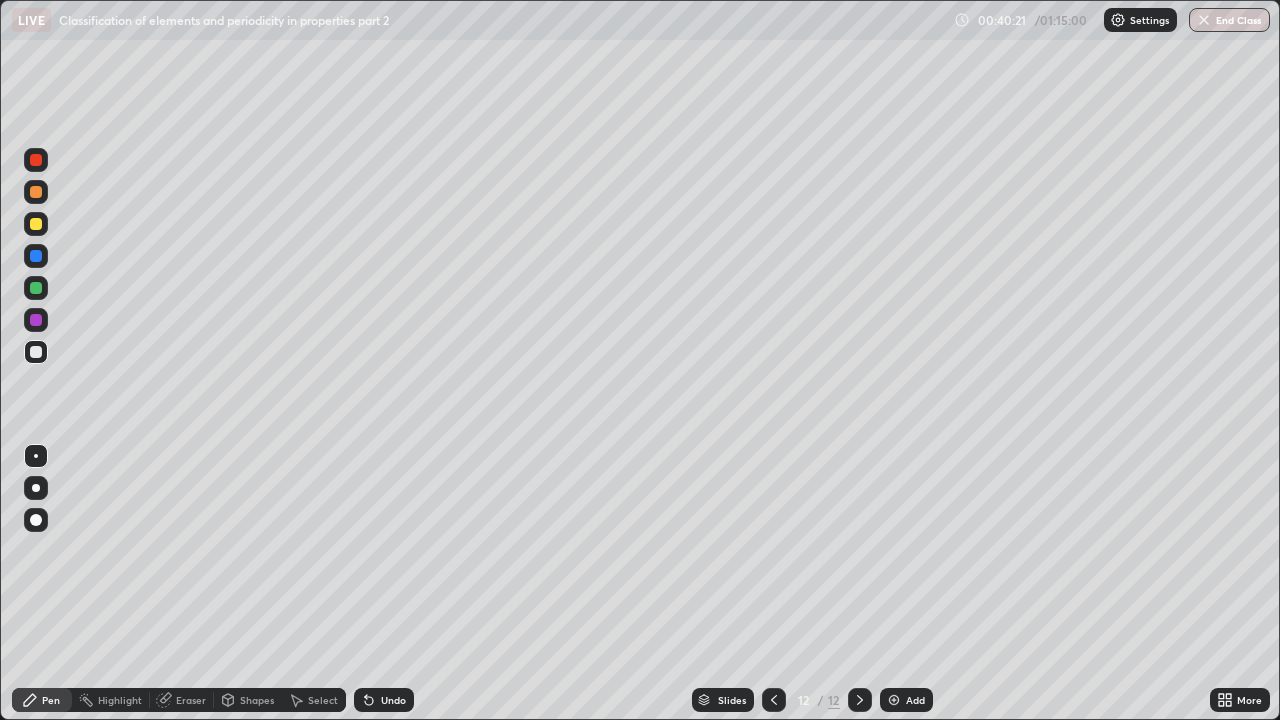 click on "Undo" at bounding box center [393, 700] 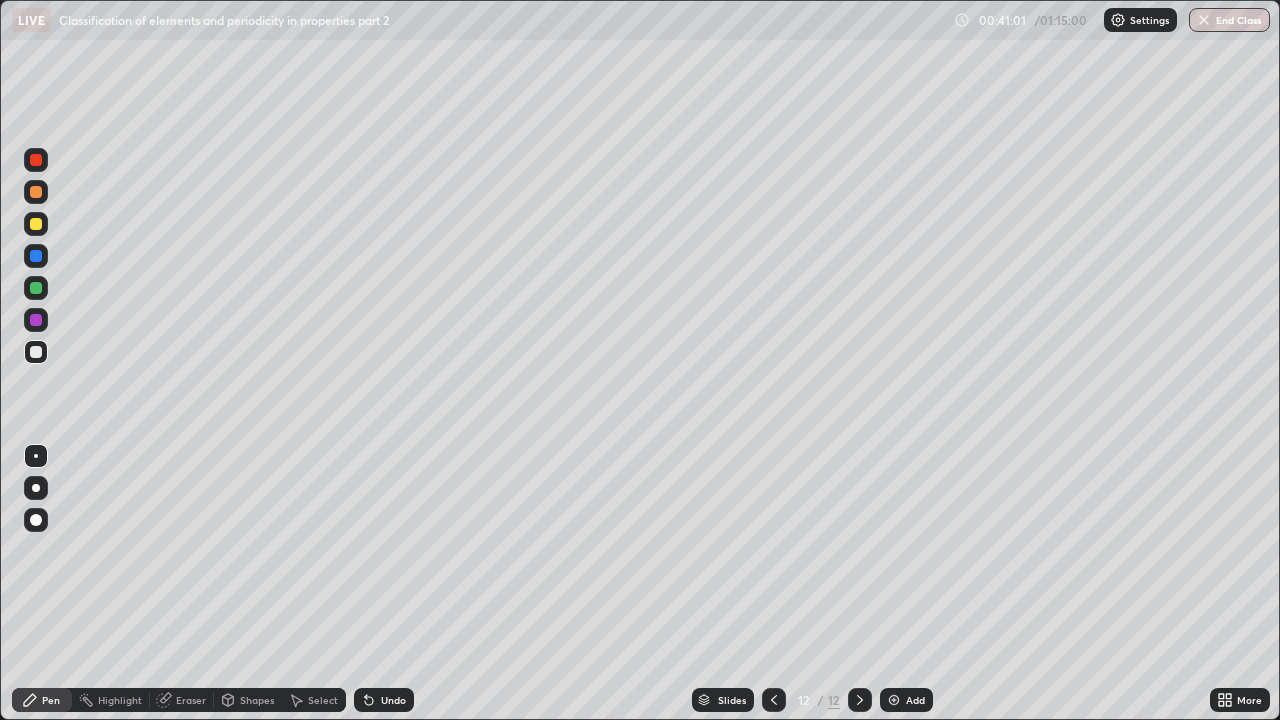 click on "Add" at bounding box center (906, 700) 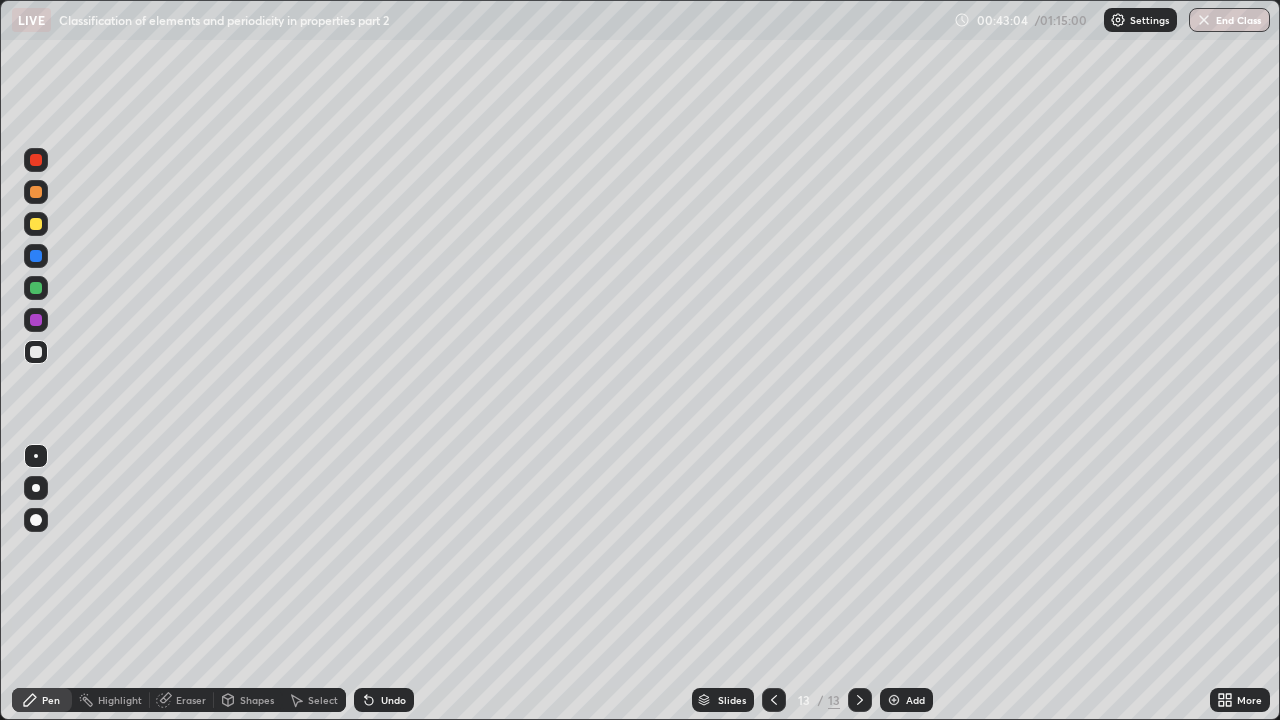 click on "Eraser" at bounding box center [191, 700] 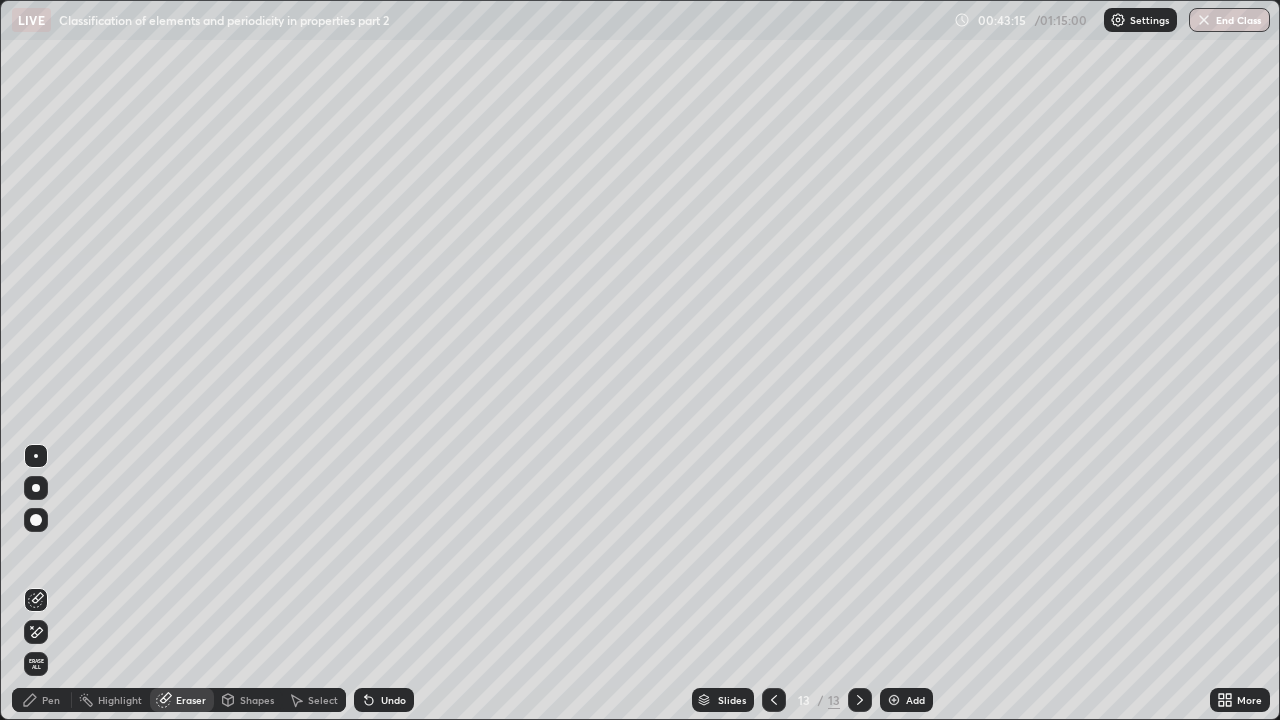 click at bounding box center [774, 700] 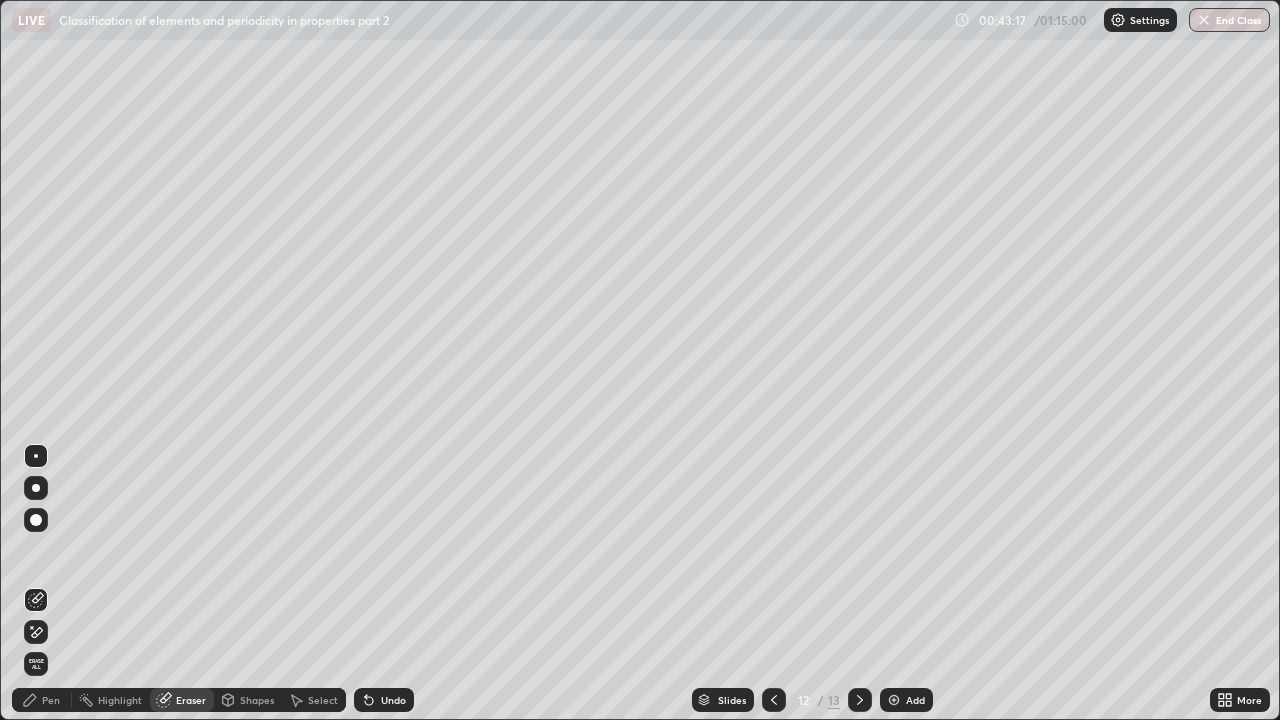 click 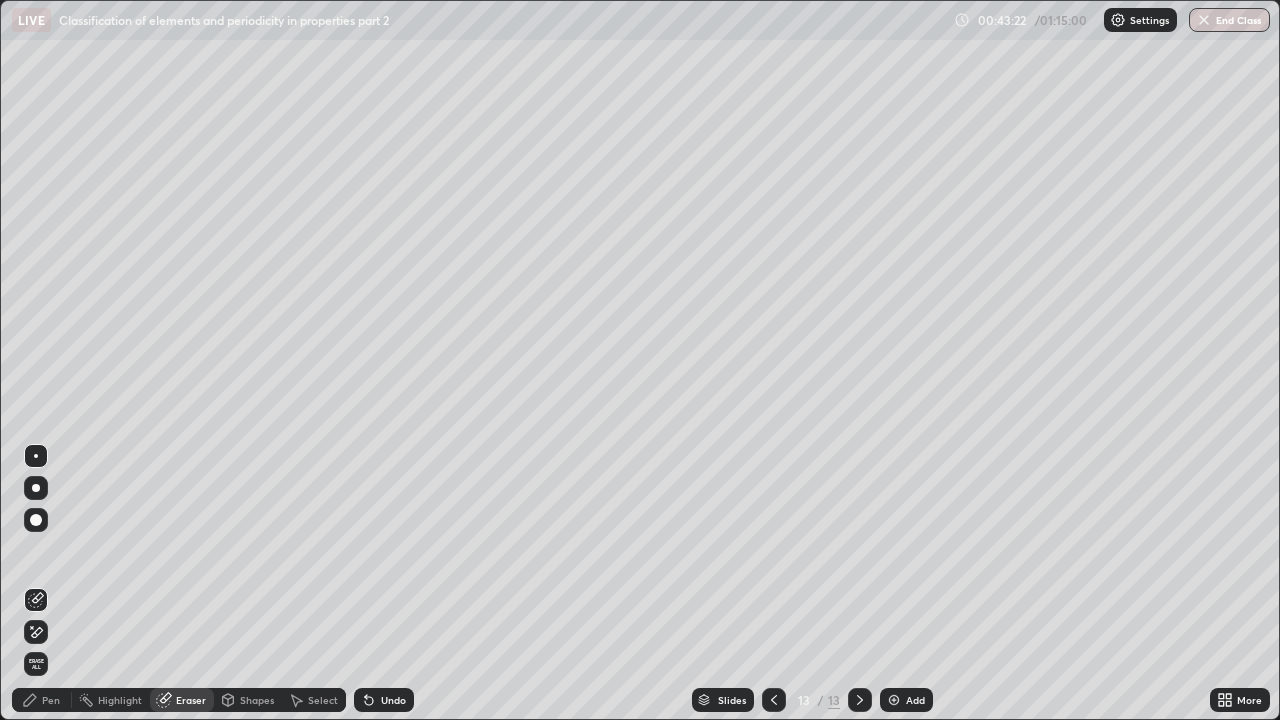 click on "Eraser" at bounding box center (191, 700) 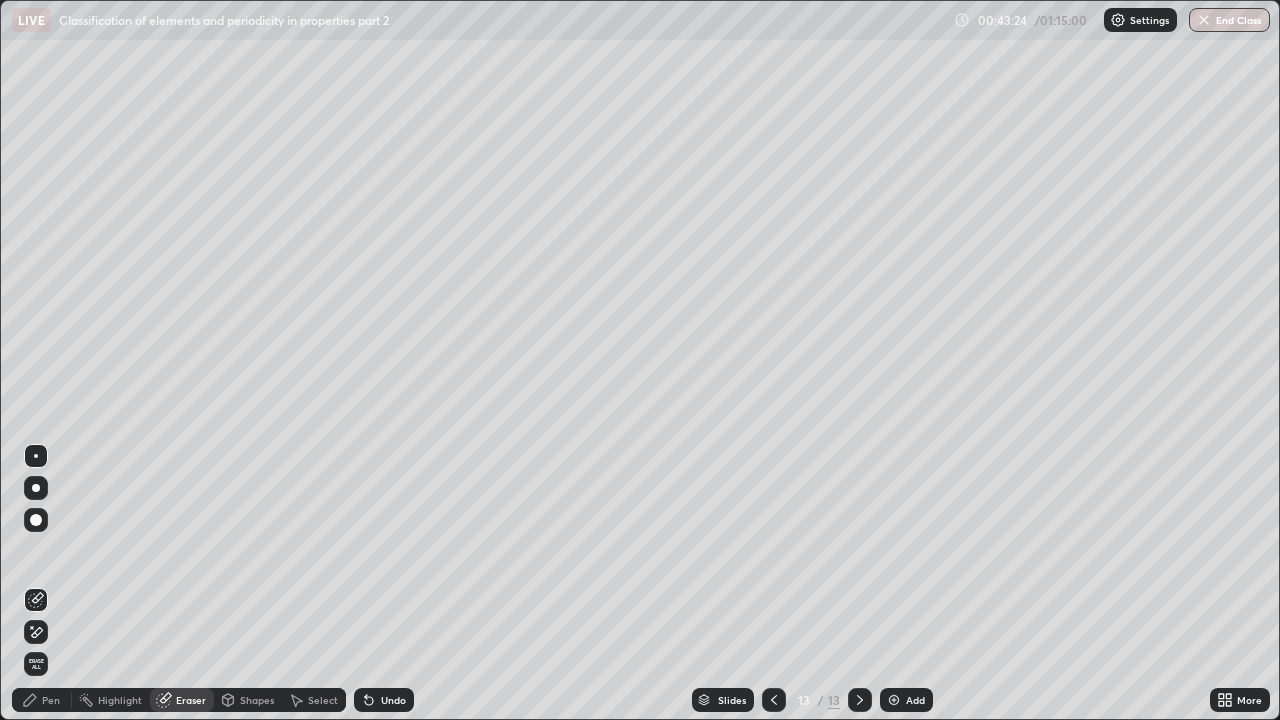 click on "Pen" at bounding box center [42, 700] 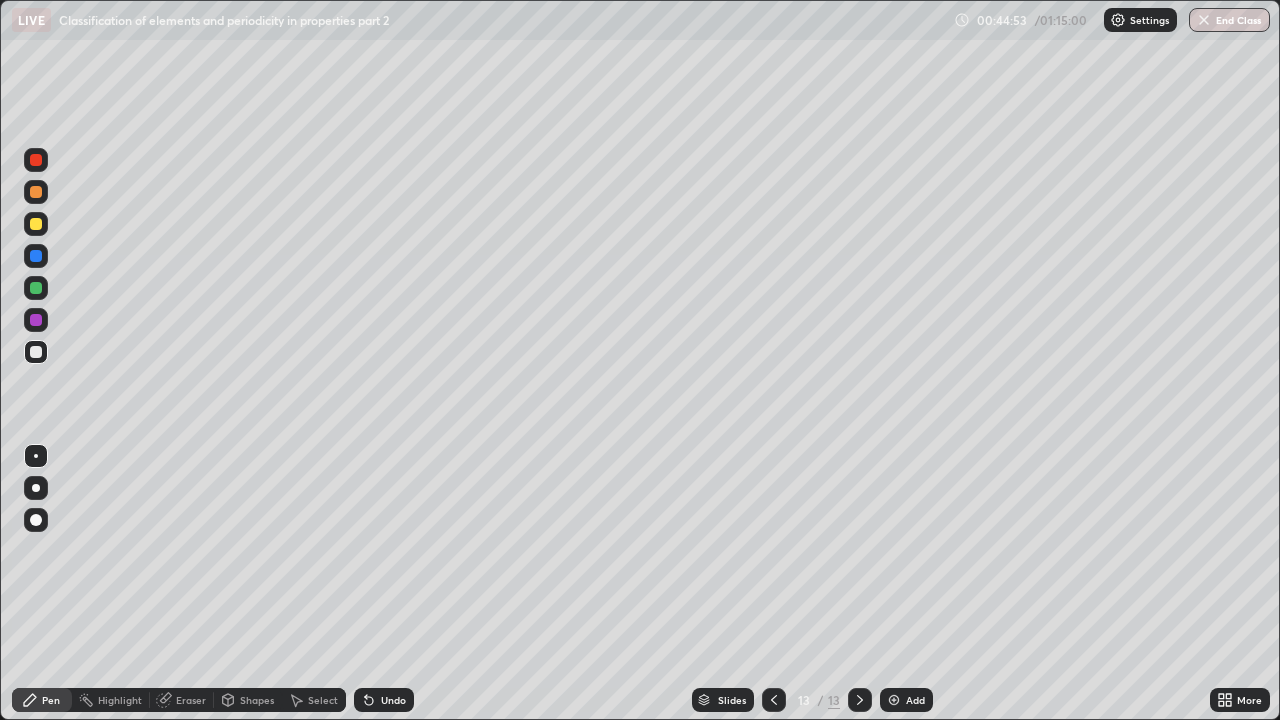 click 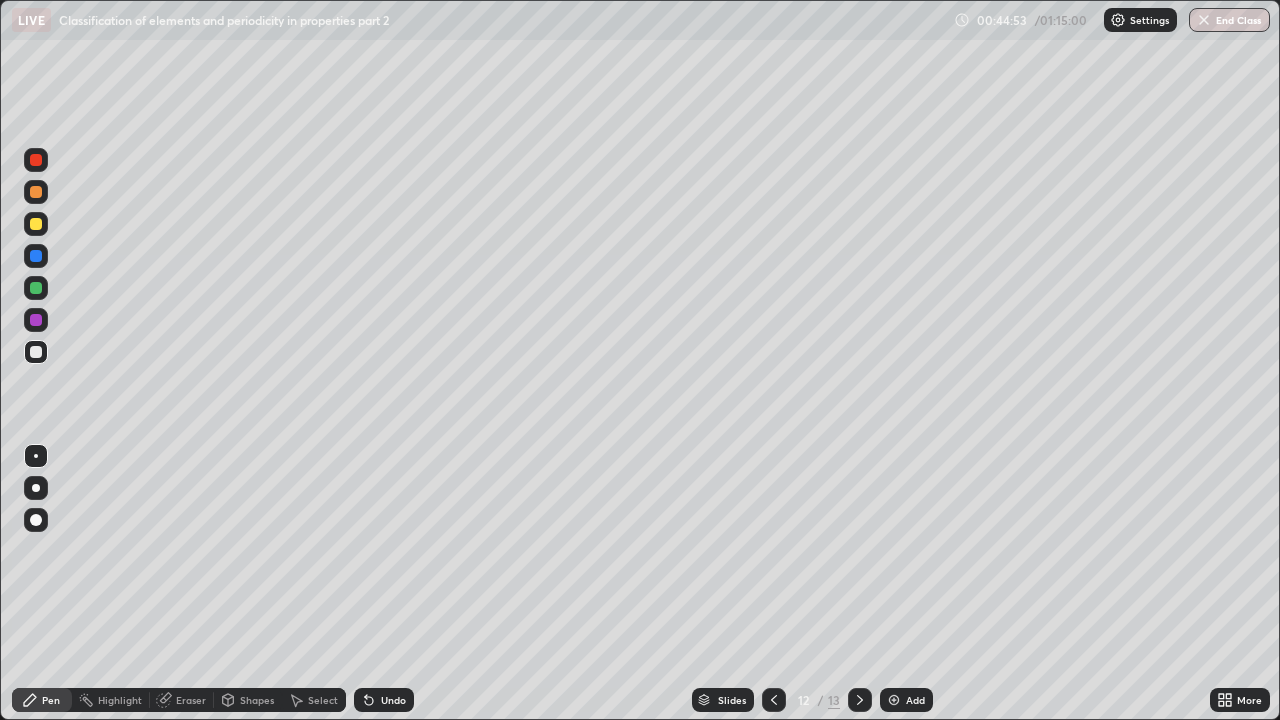 click 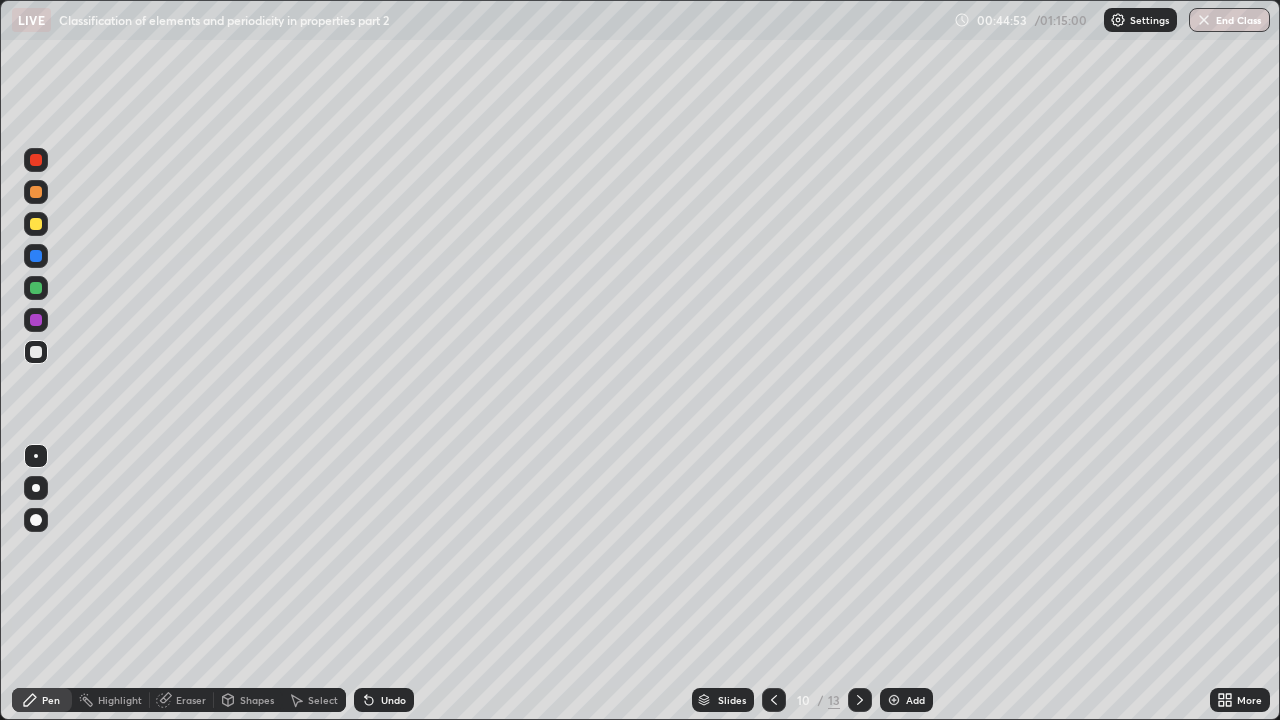 click at bounding box center [774, 700] 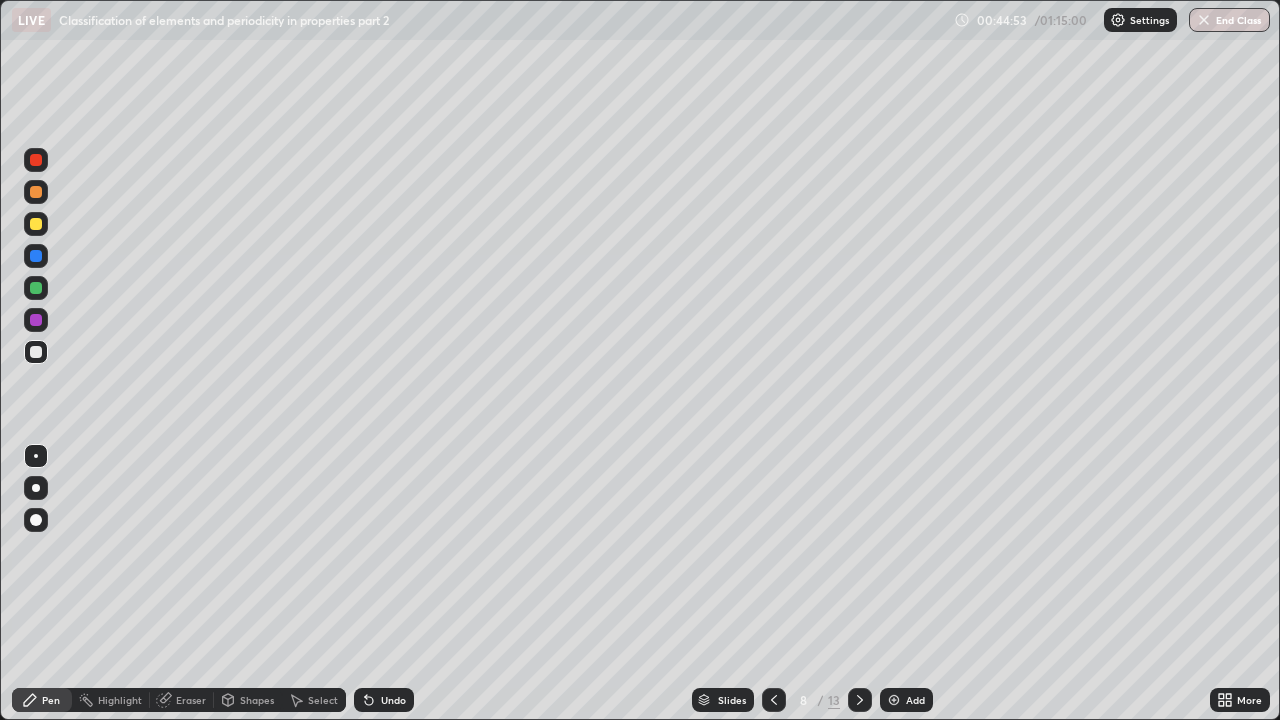 click at bounding box center (774, 700) 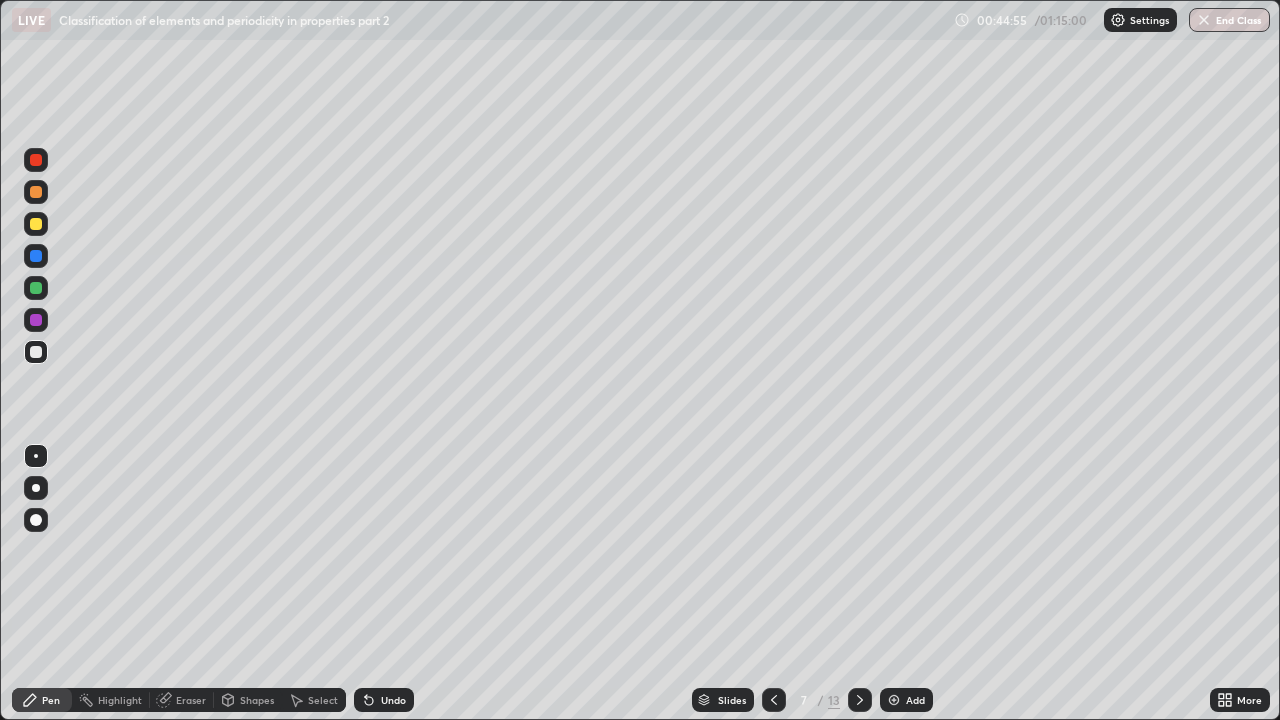 click 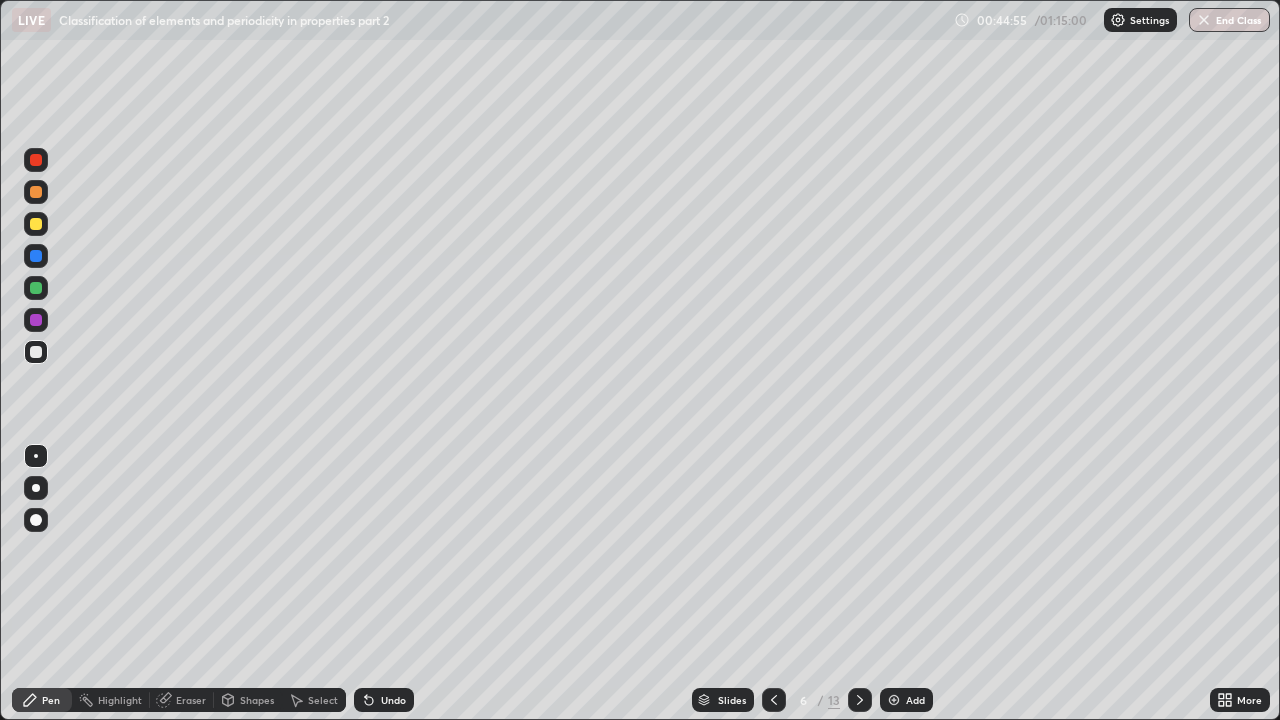 click 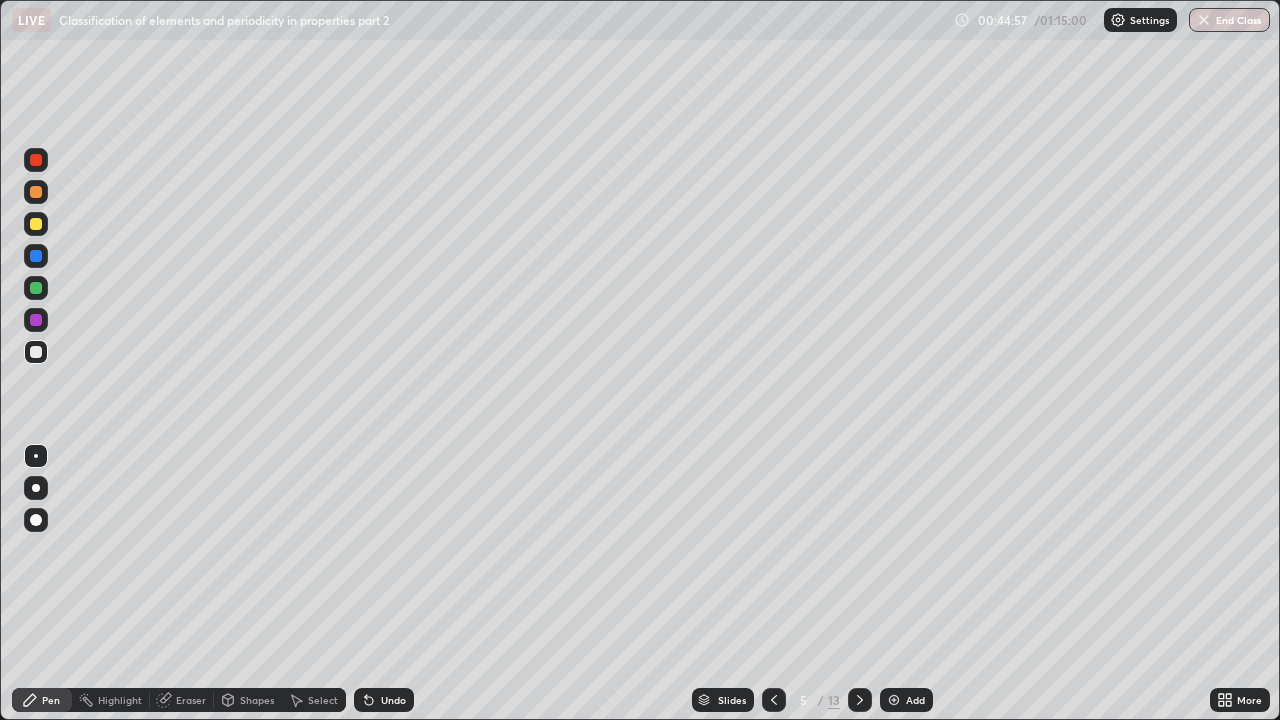 click 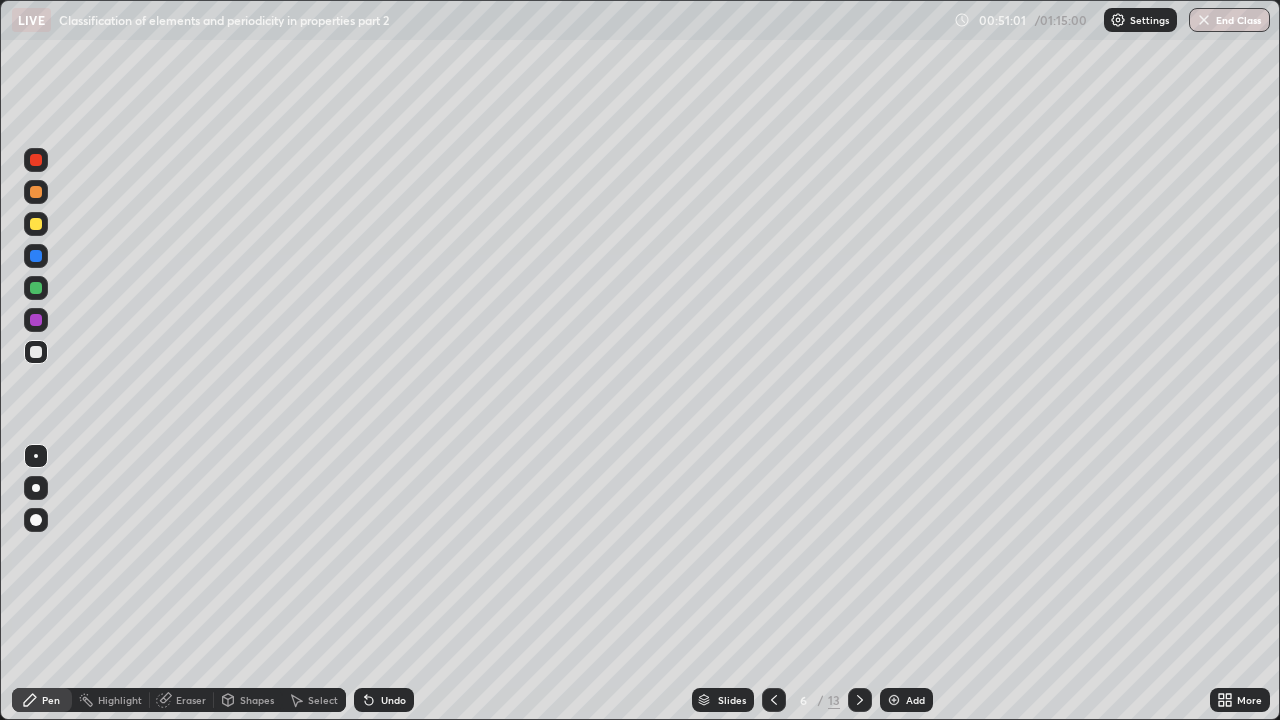 click 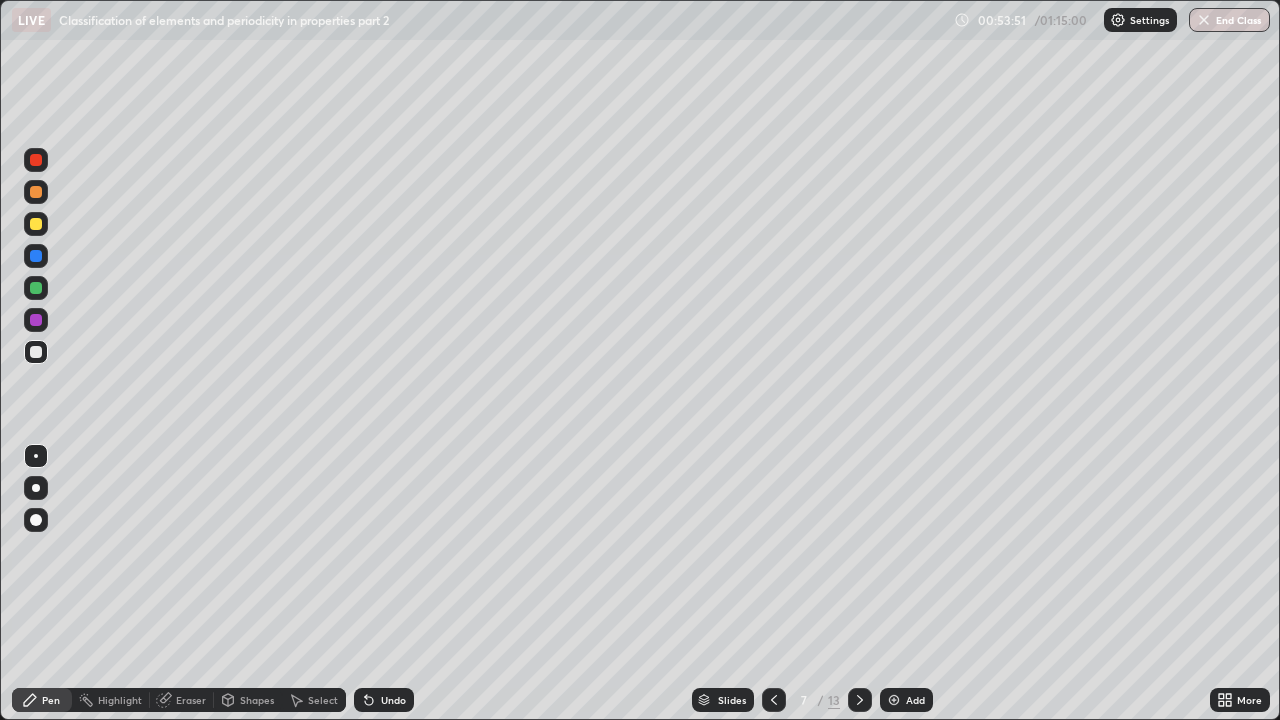 click 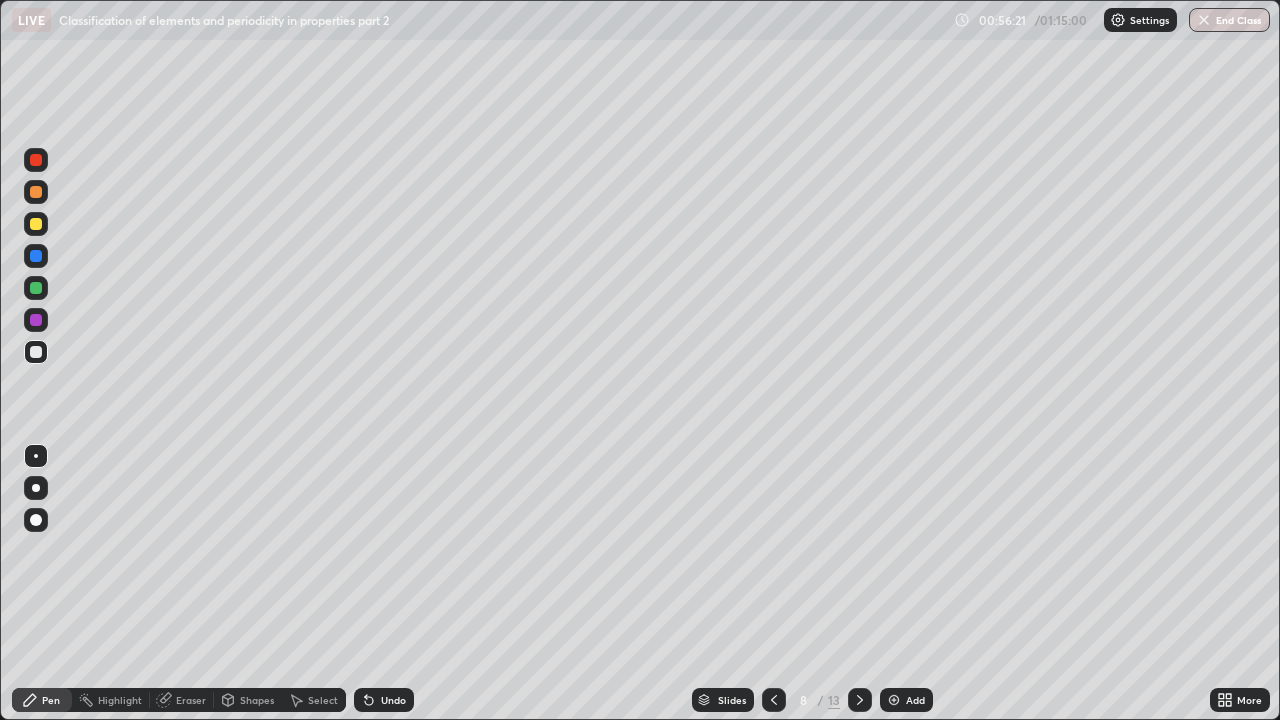 click 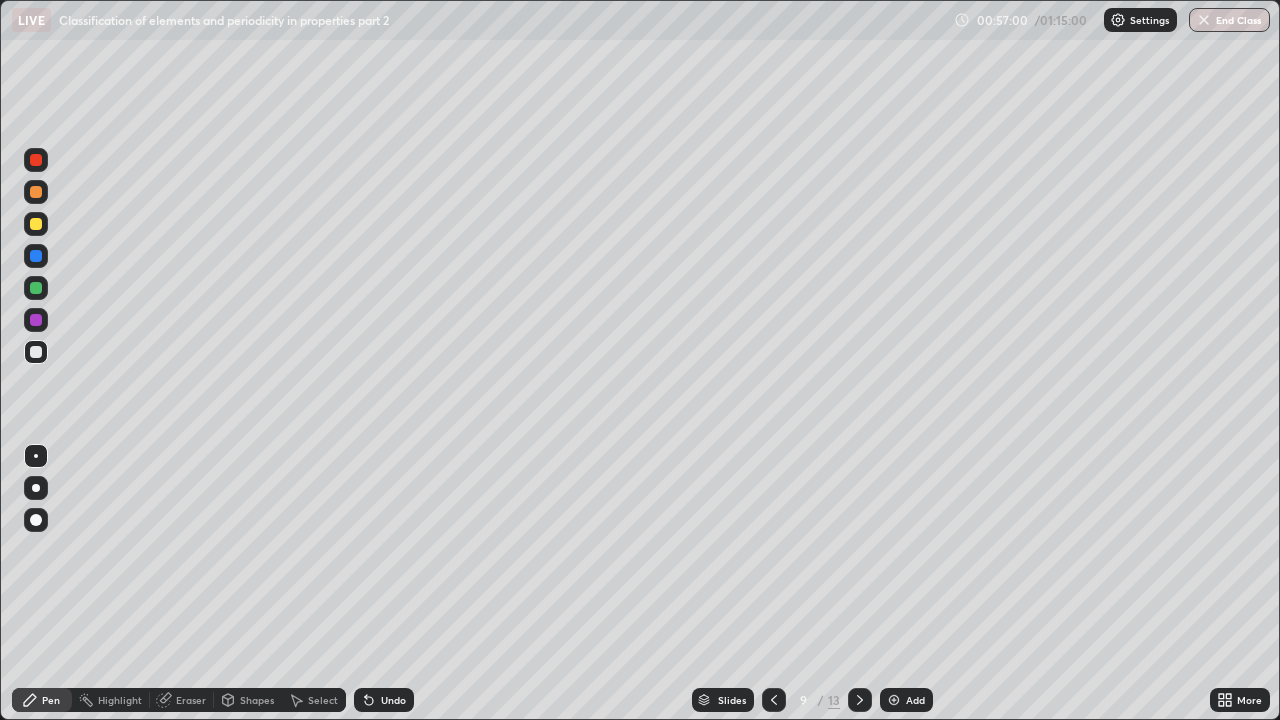click 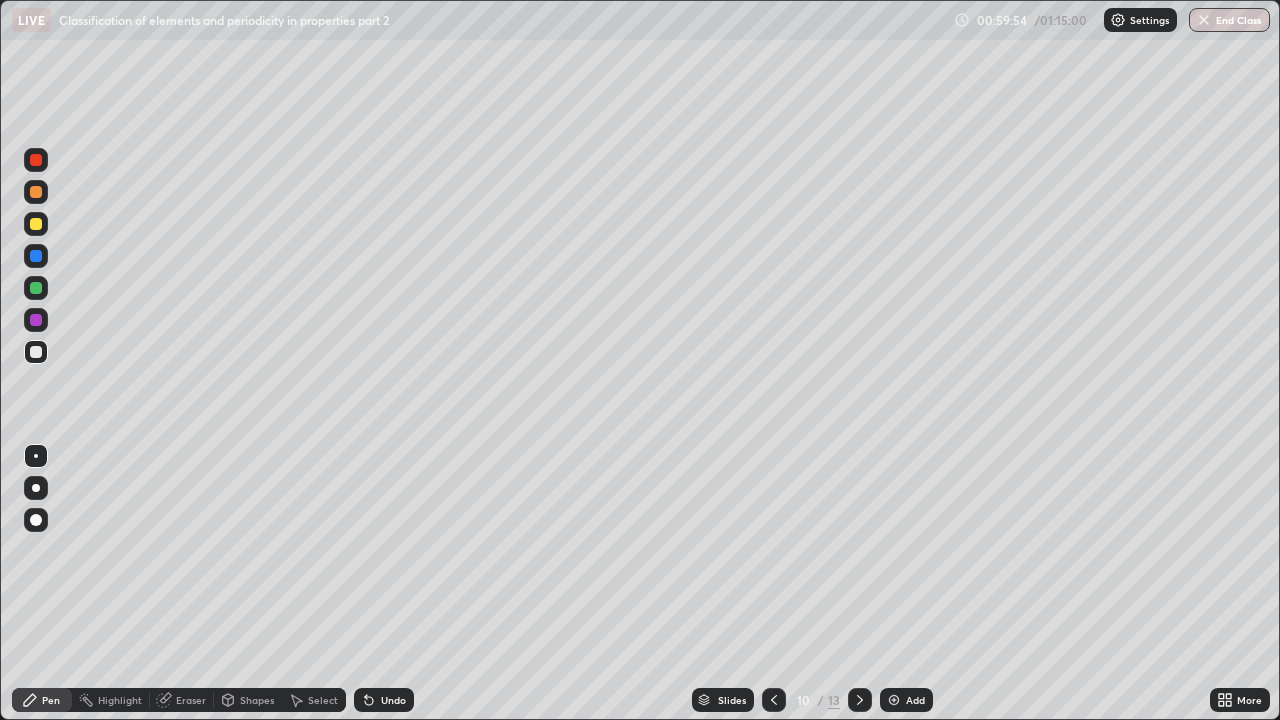 click 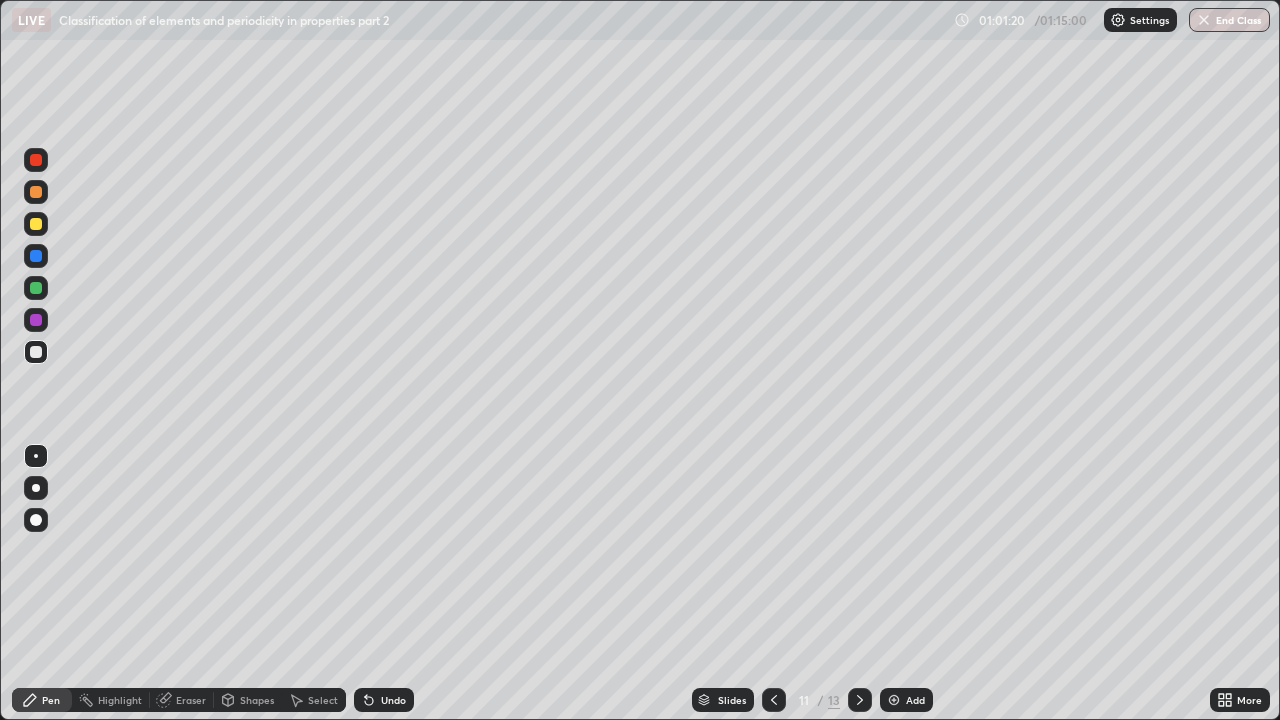 click 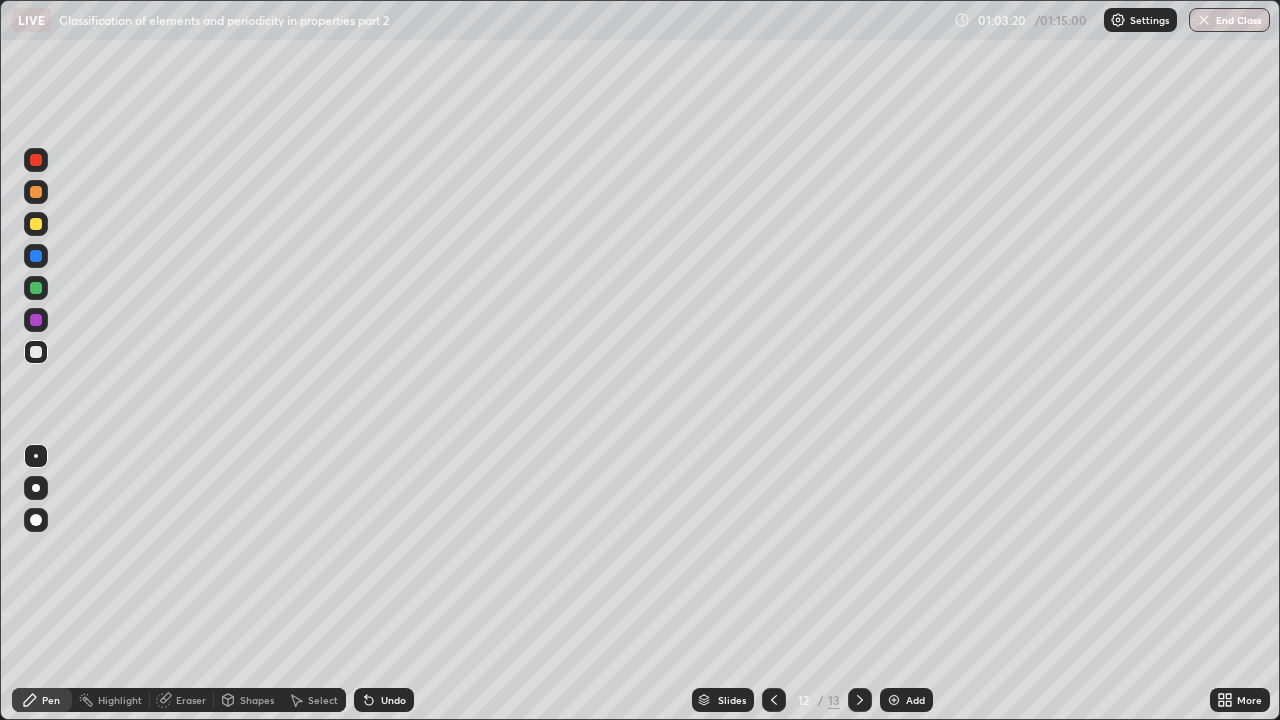 click 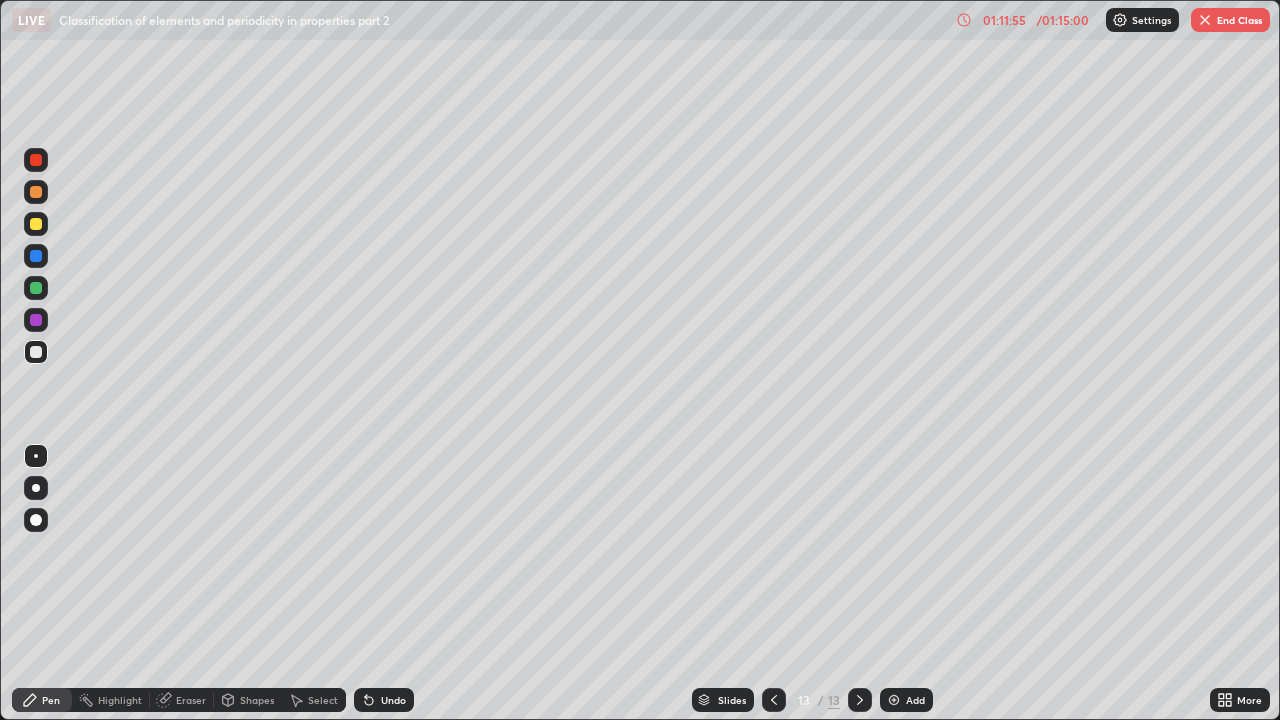 click on "Add" at bounding box center (915, 700) 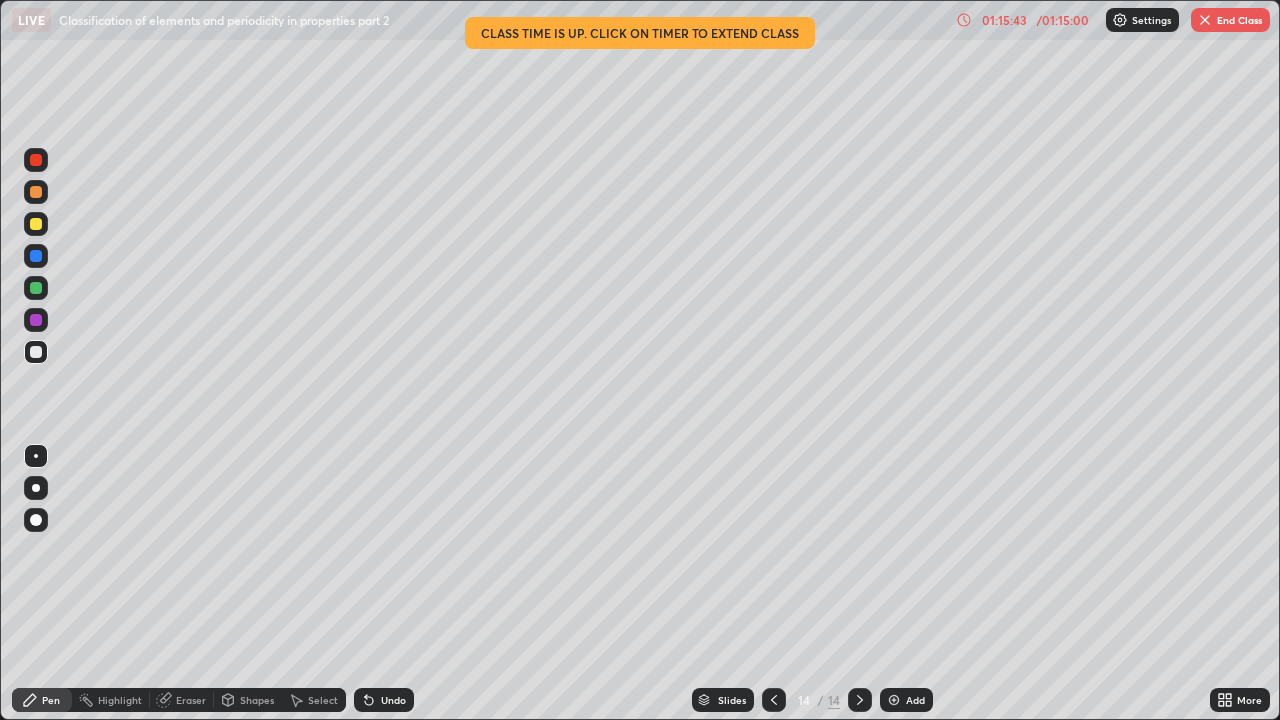 click on "End Class" at bounding box center (1230, 20) 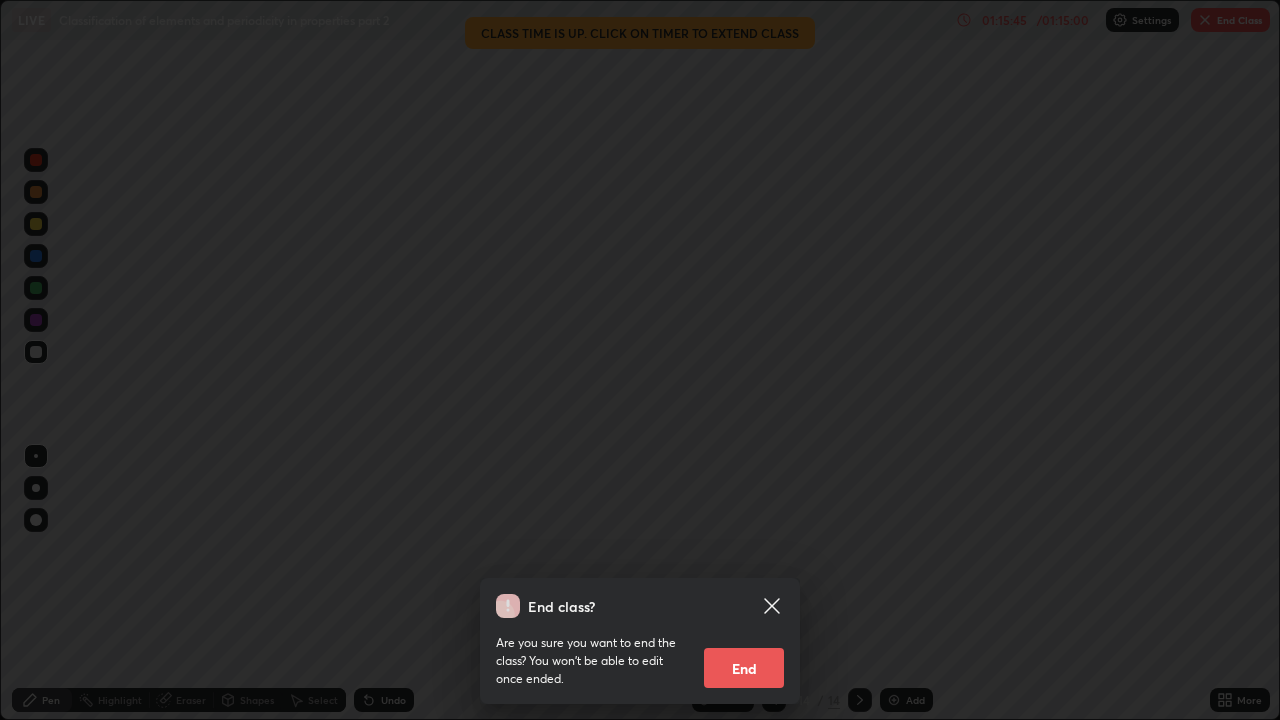 click on "End" at bounding box center (744, 668) 